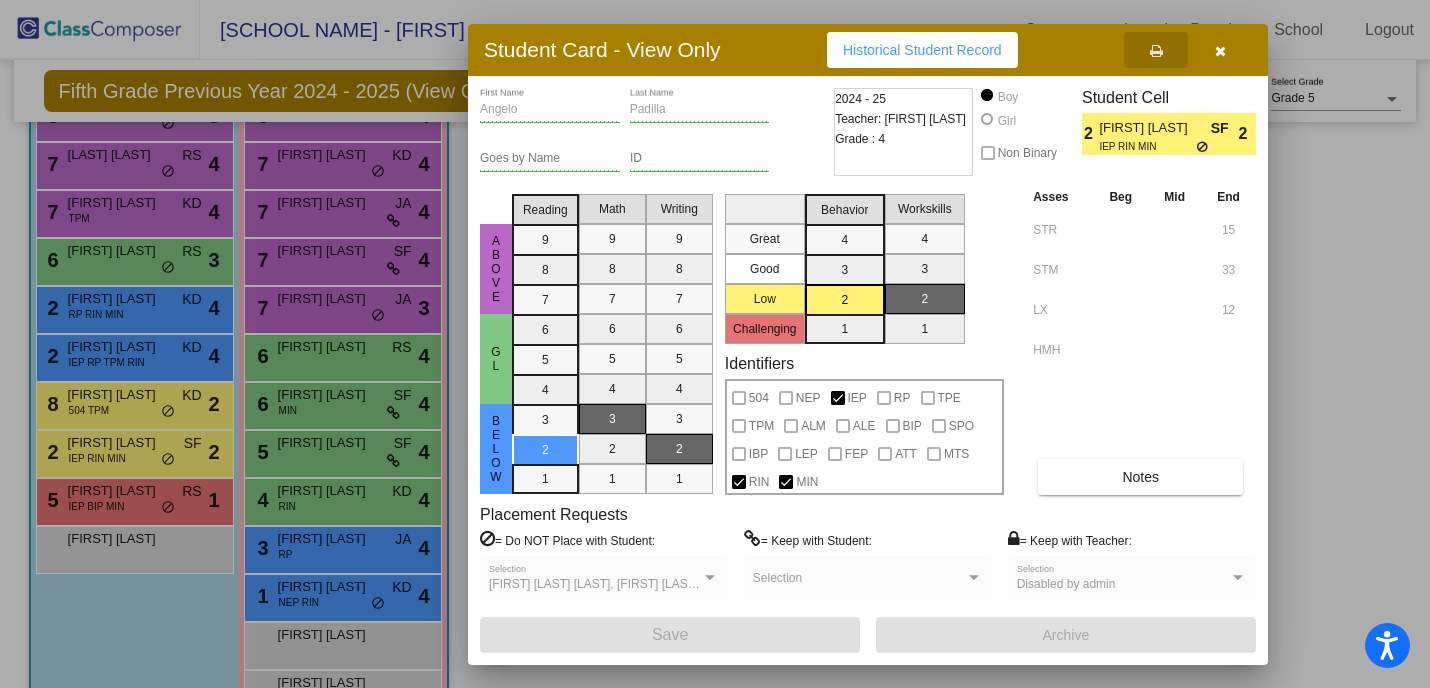 click at bounding box center [1220, 50] 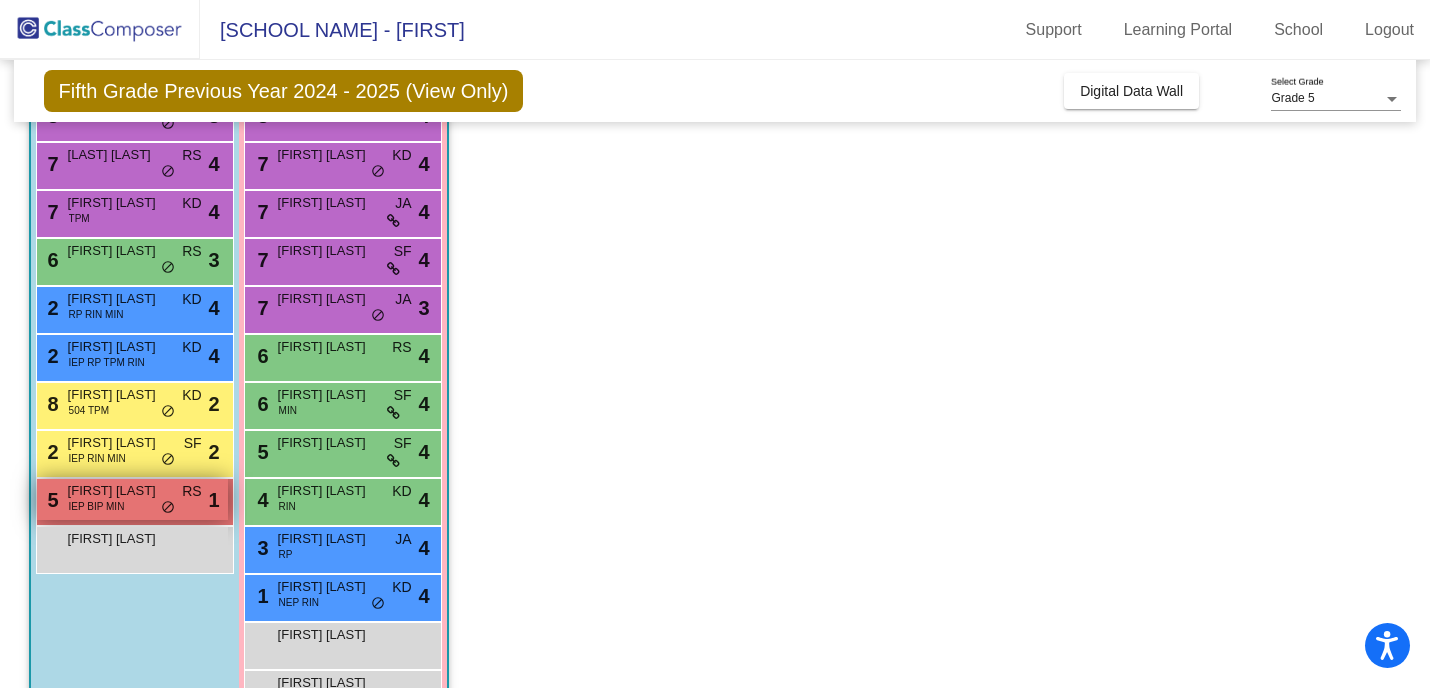 click on "[FIRST] [LAST]" at bounding box center [118, 491] 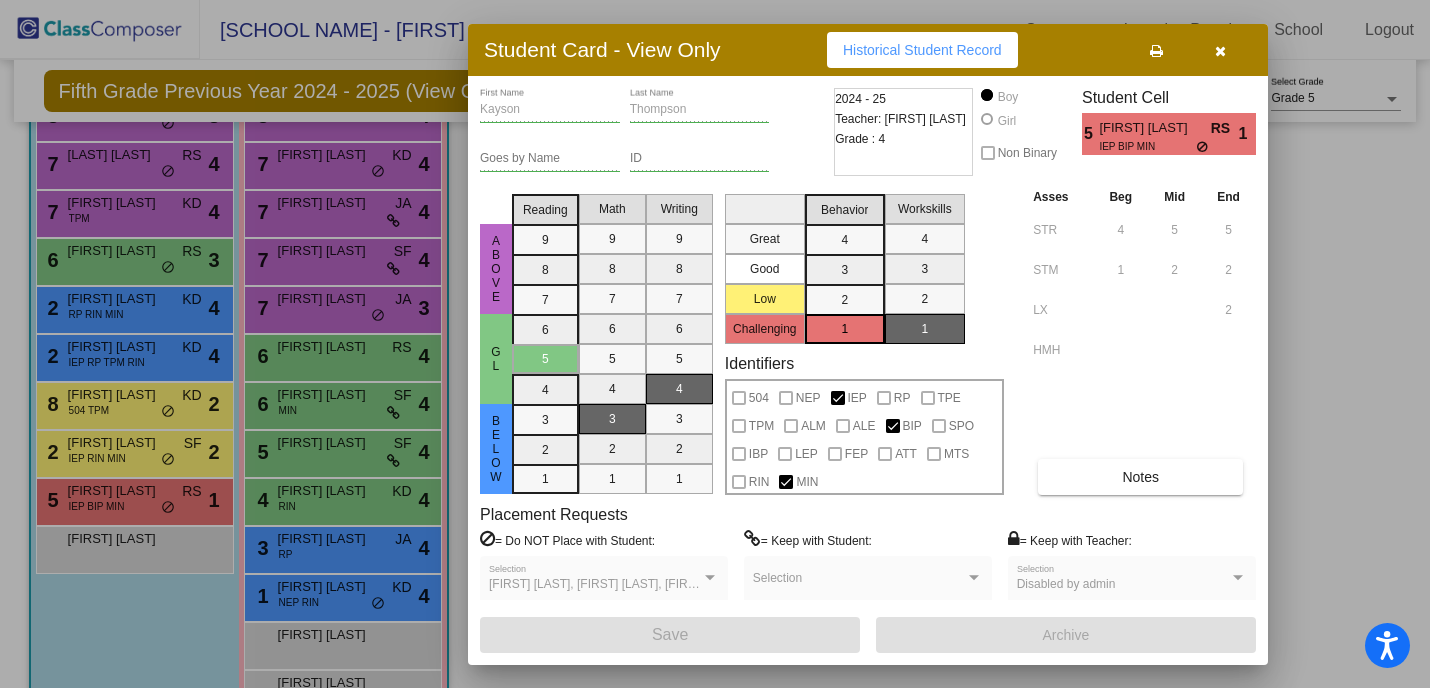 click at bounding box center [1156, 51] 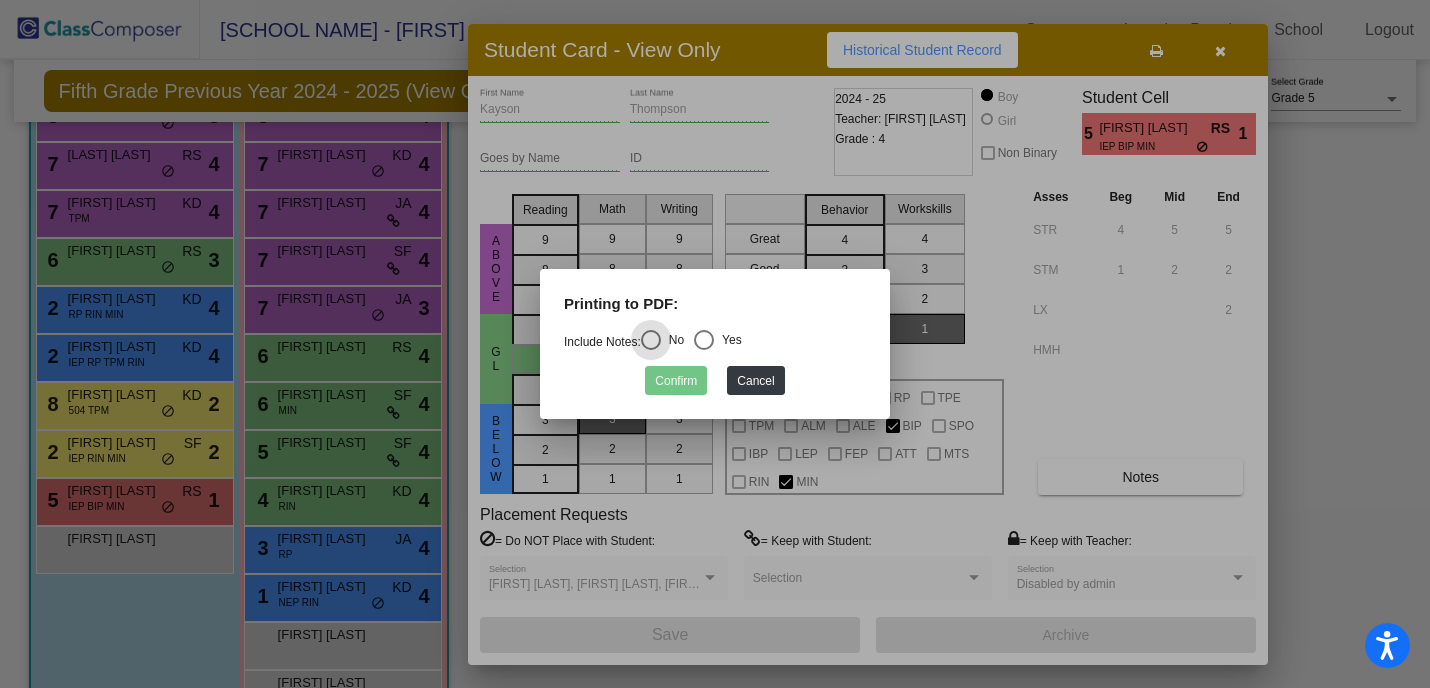 click at bounding box center (704, 340) 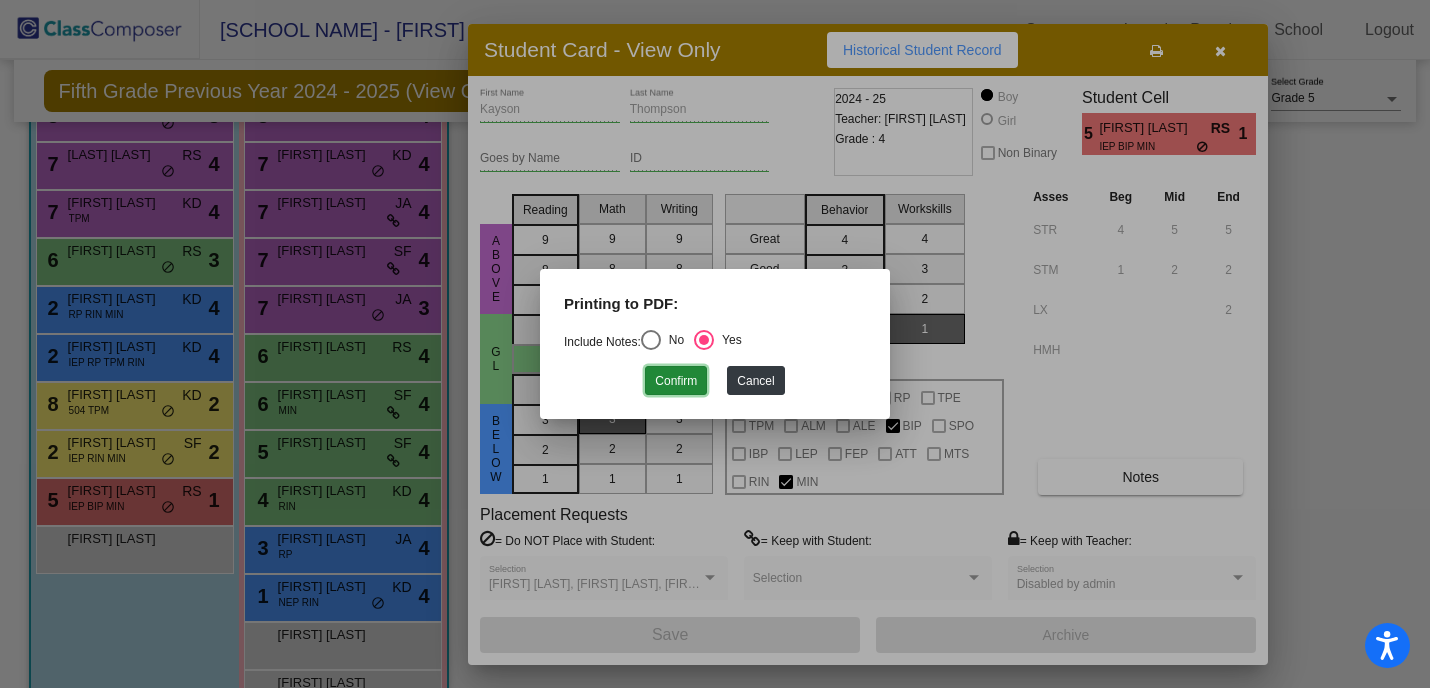 click on "Confirm" at bounding box center [676, 380] 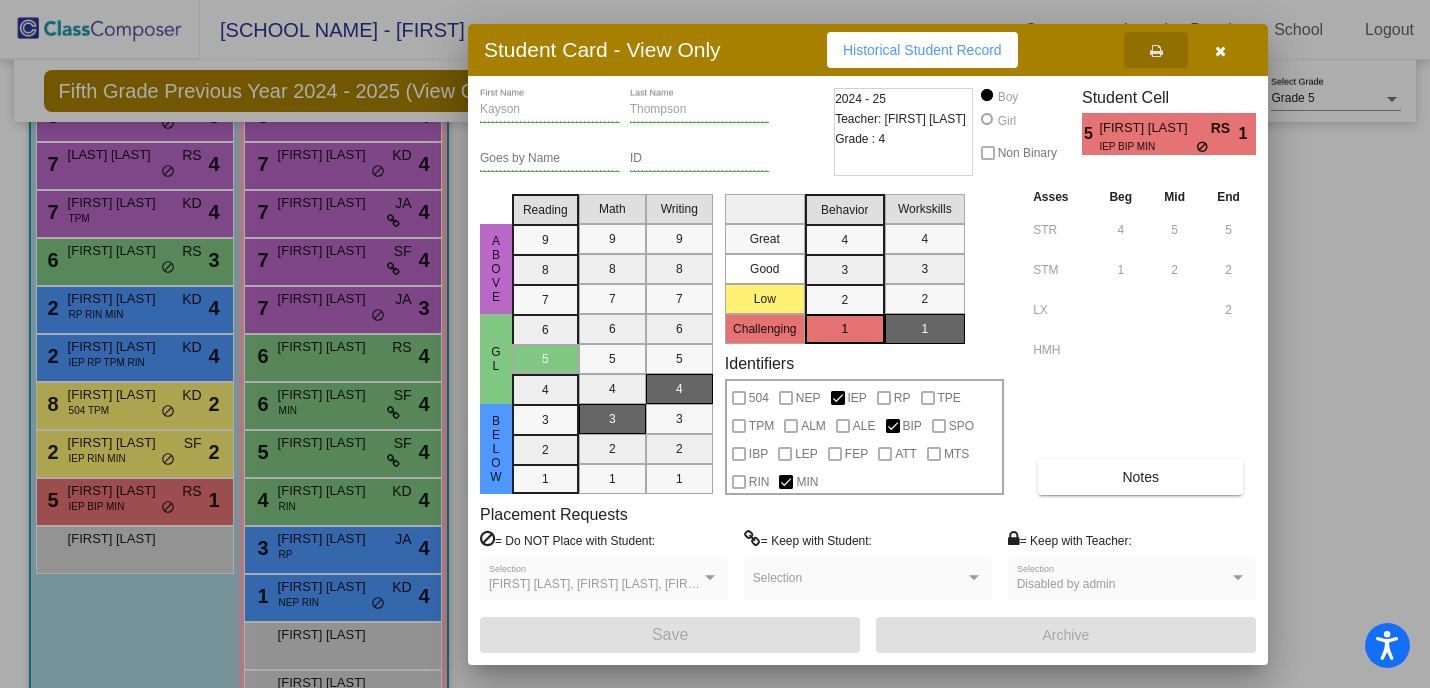 click at bounding box center (1220, 50) 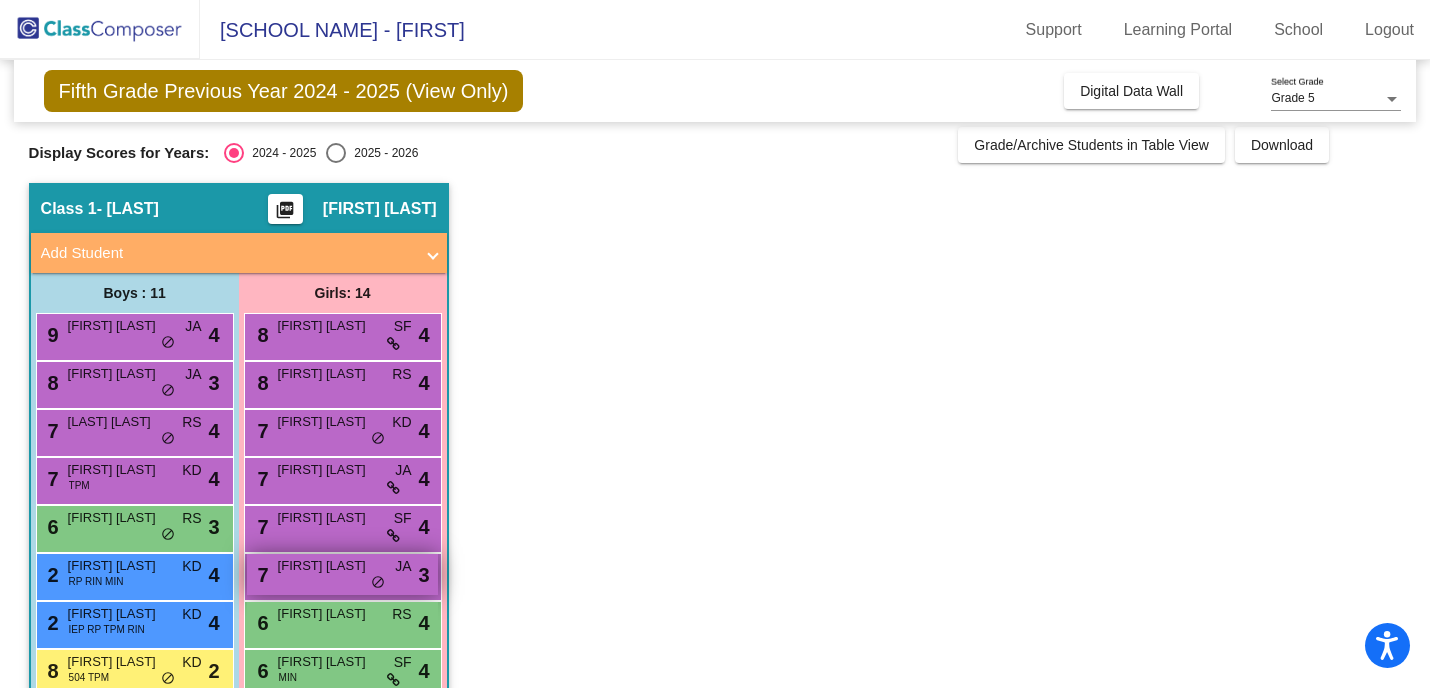 scroll, scrollTop: 0, scrollLeft: 0, axis: both 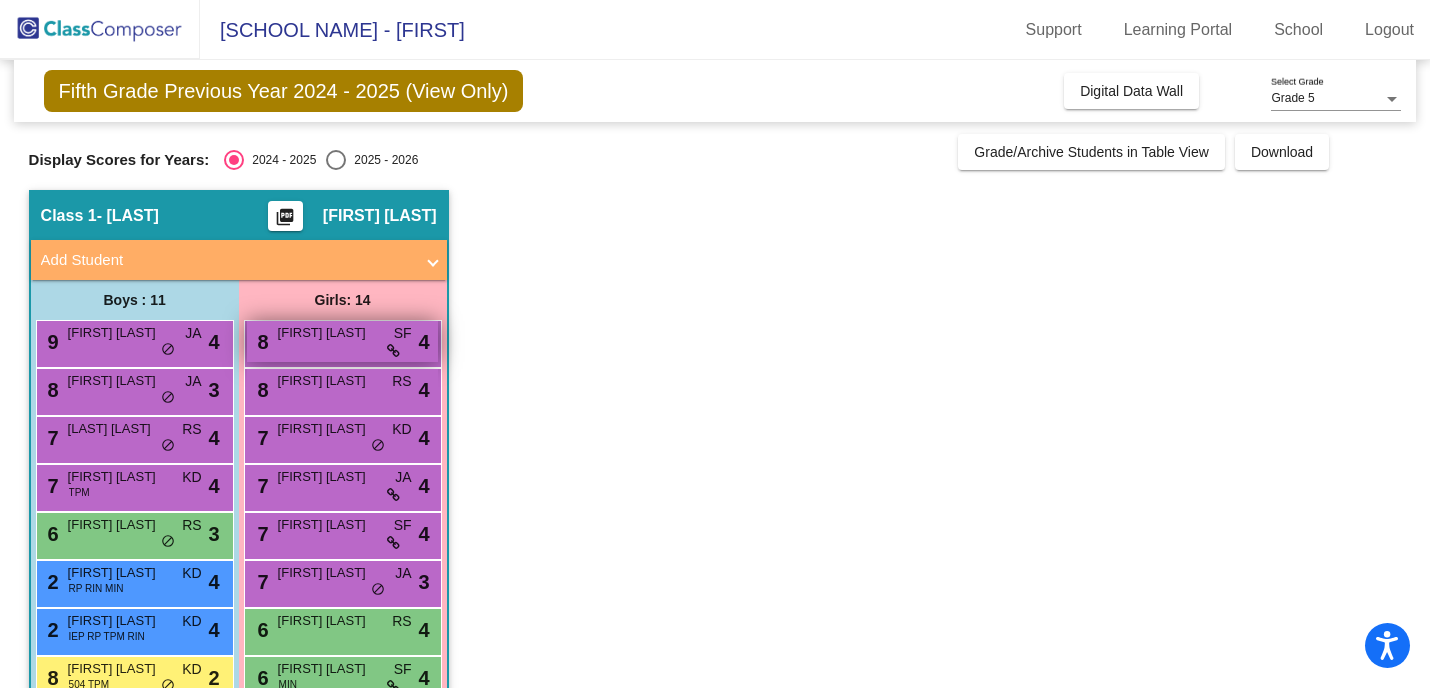 click on "[FIRST] [LAST]" at bounding box center [328, 333] 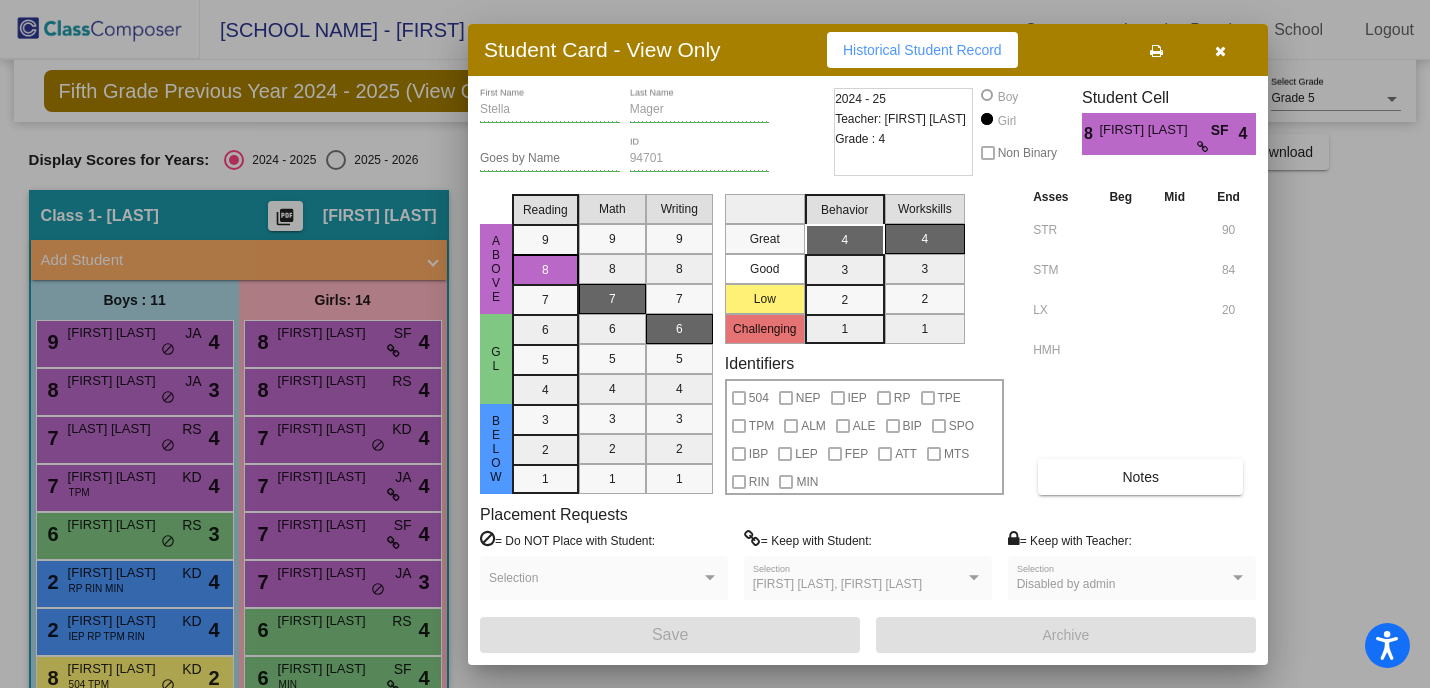 click at bounding box center [1156, 51] 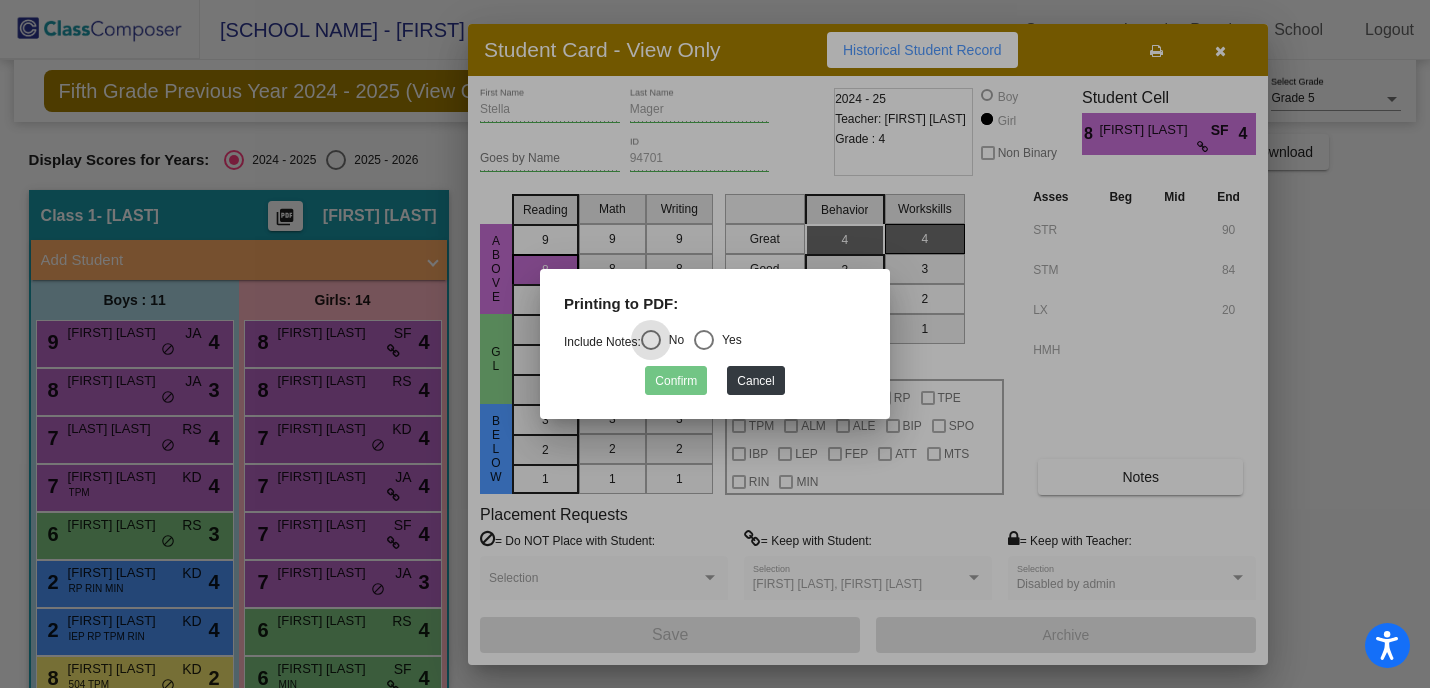 click at bounding box center [704, 340] 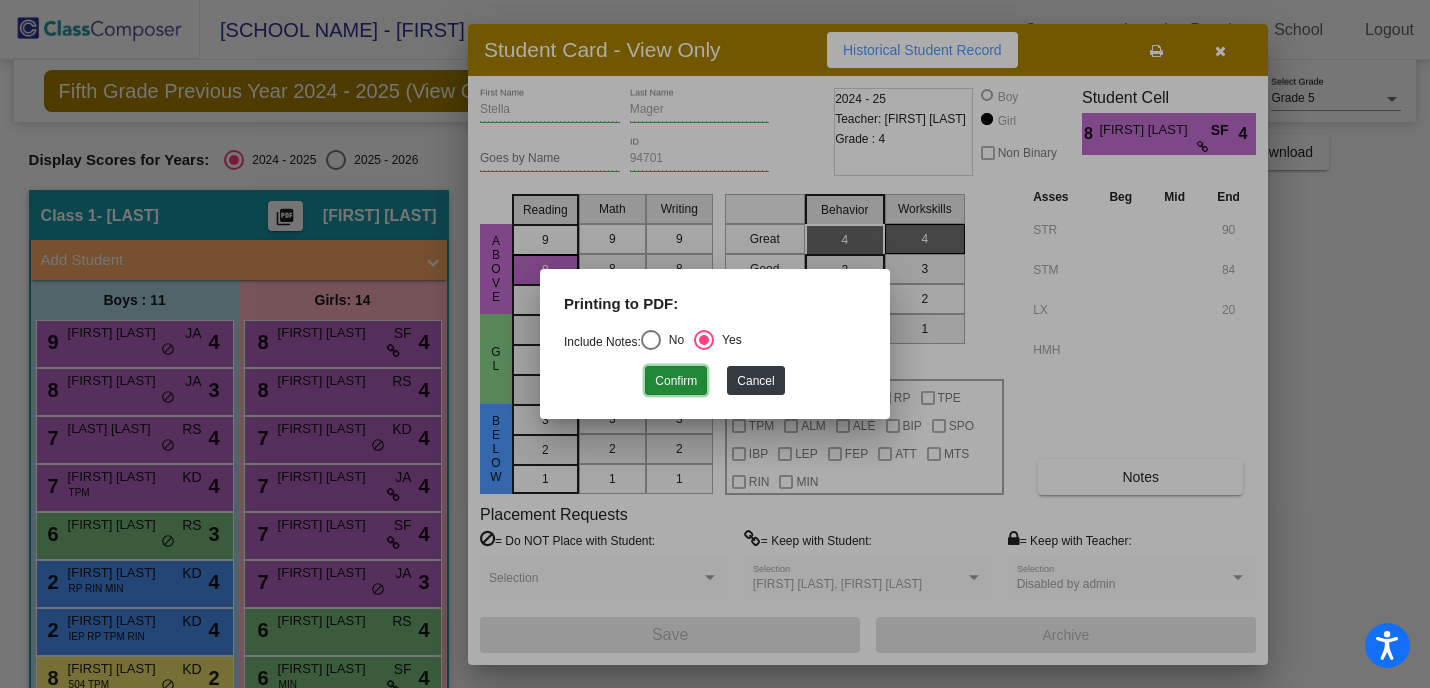 click on "Confirm" at bounding box center (676, 380) 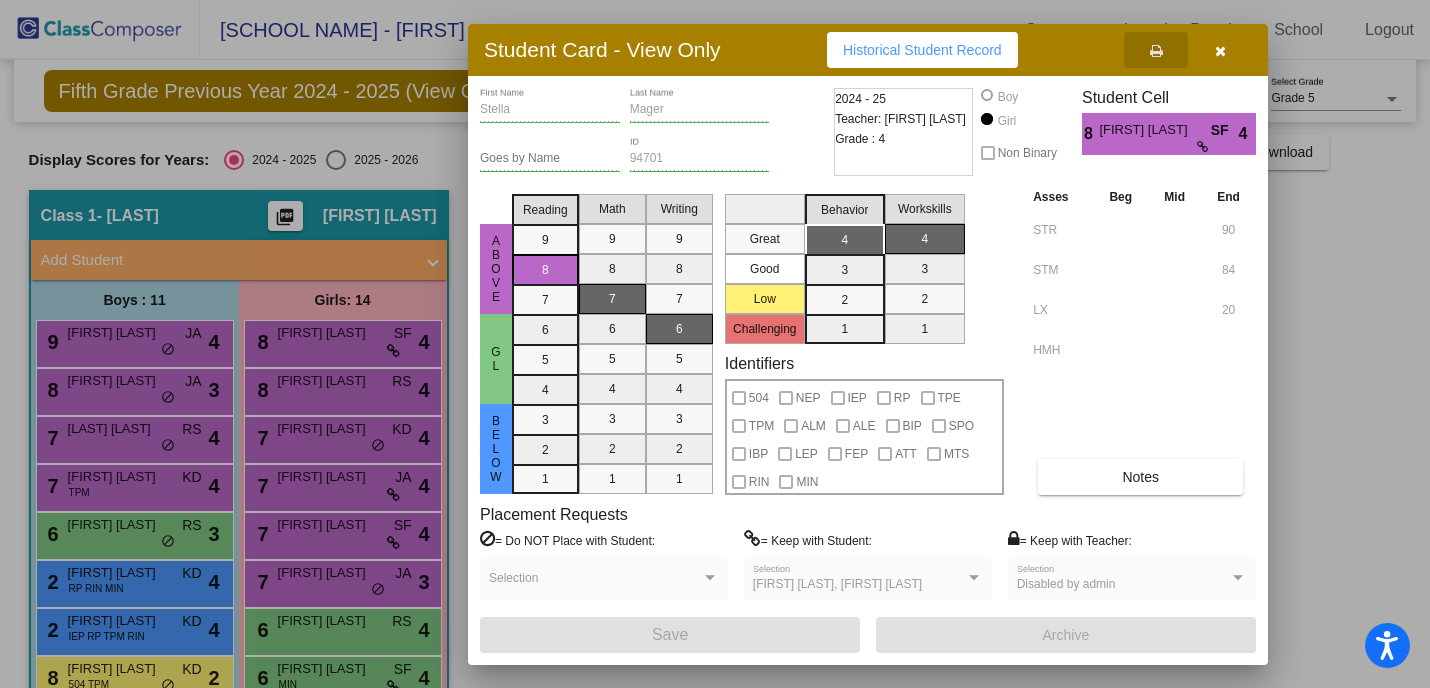 click at bounding box center (1220, 50) 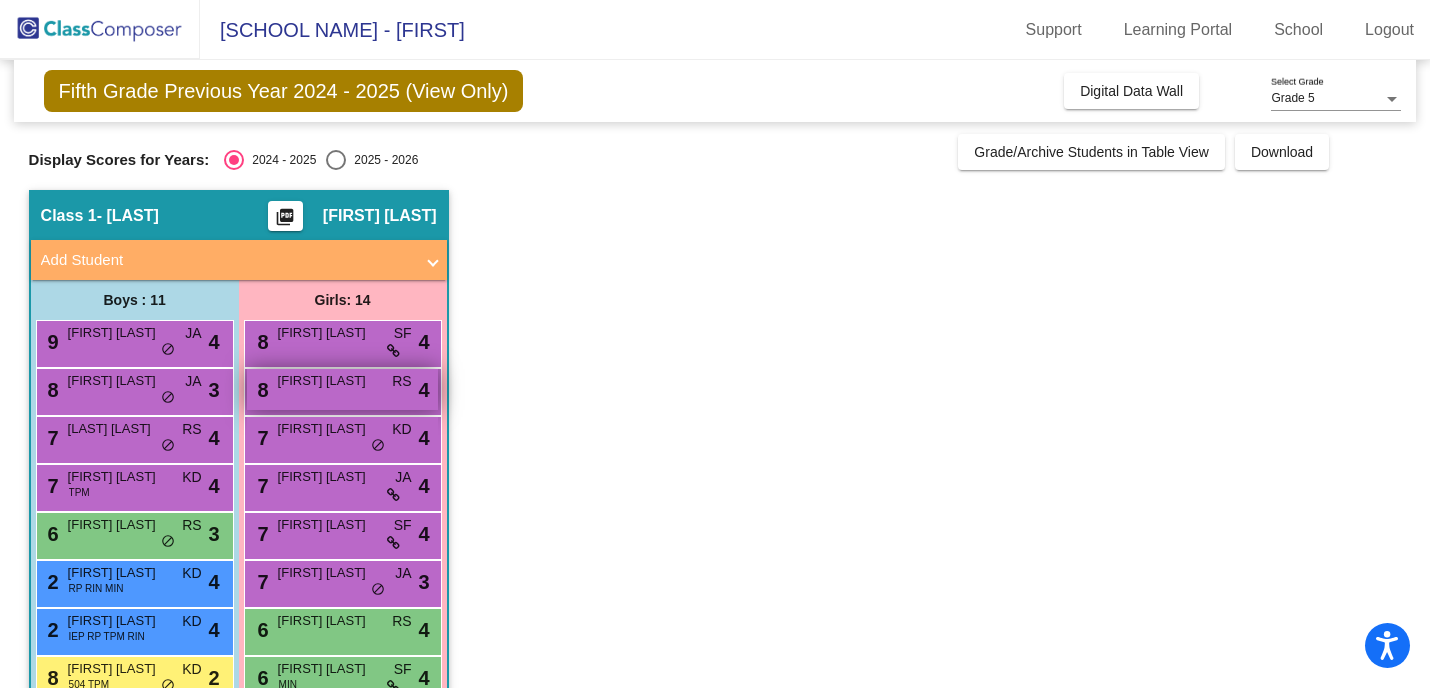 click on "[NUMBER] [LAST] [LAST] [LAST] [LAST]" at bounding box center [342, 389] 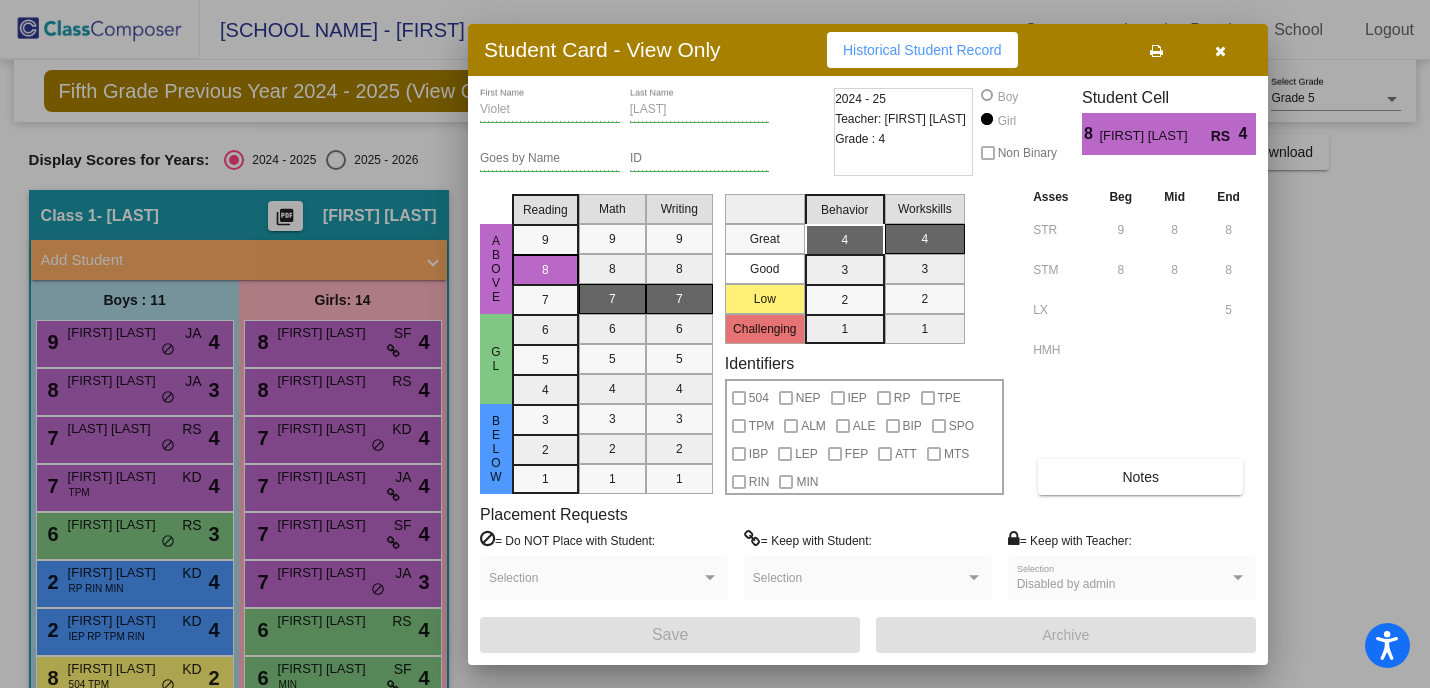 click at bounding box center (1156, 51) 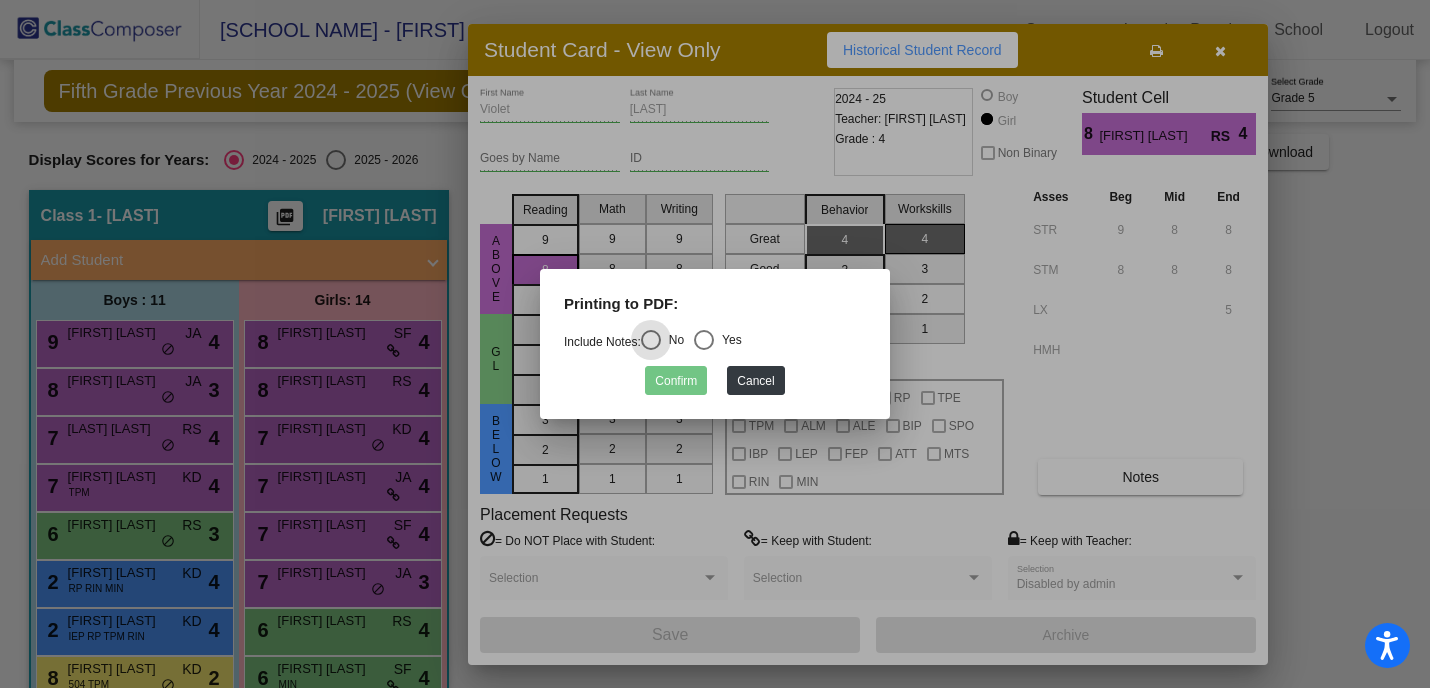 click at bounding box center [704, 340] 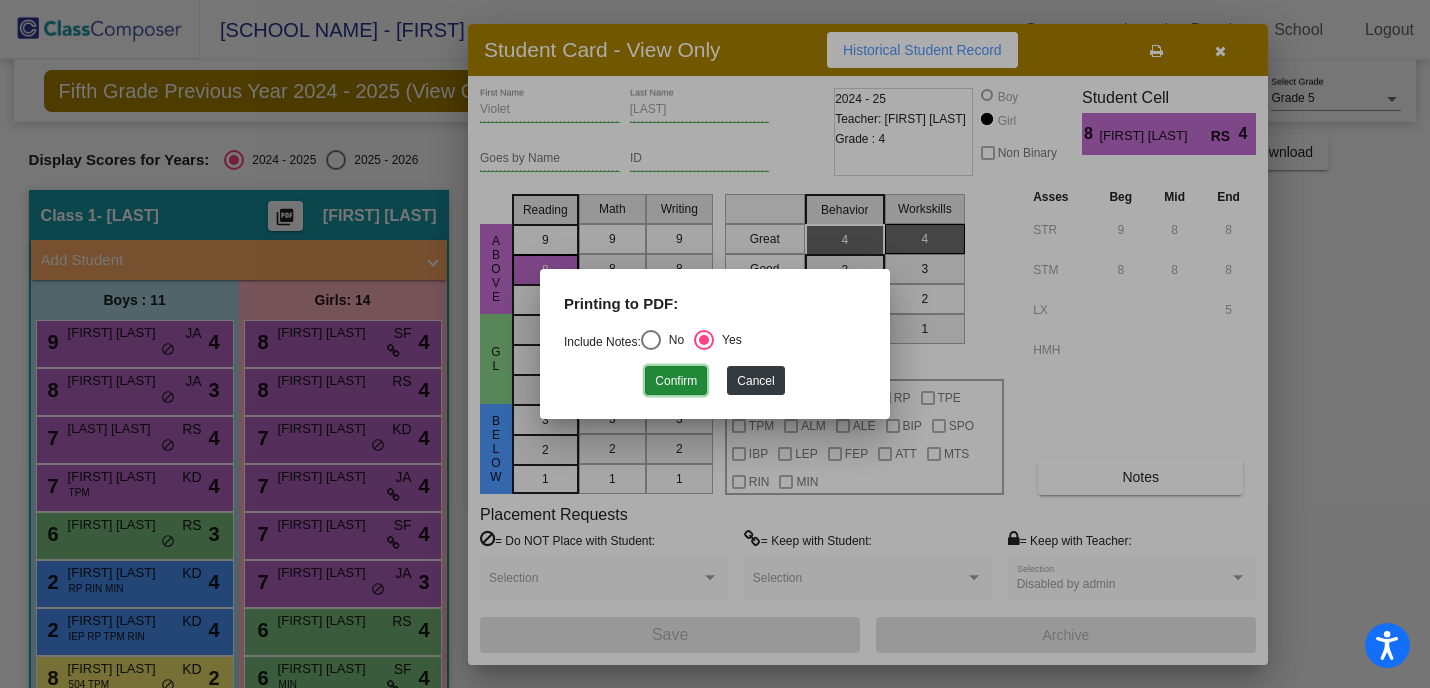 click on "Confirm" at bounding box center (676, 380) 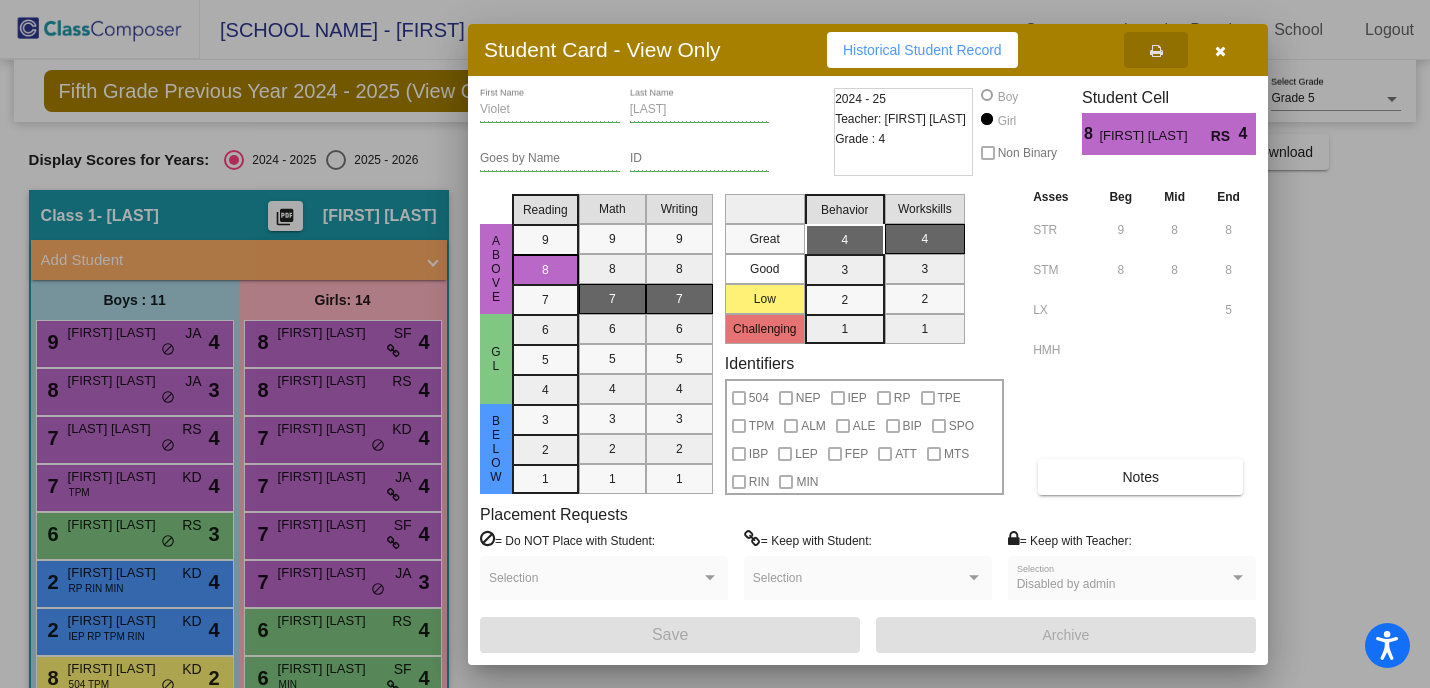 click at bounding box center (1220, 51) 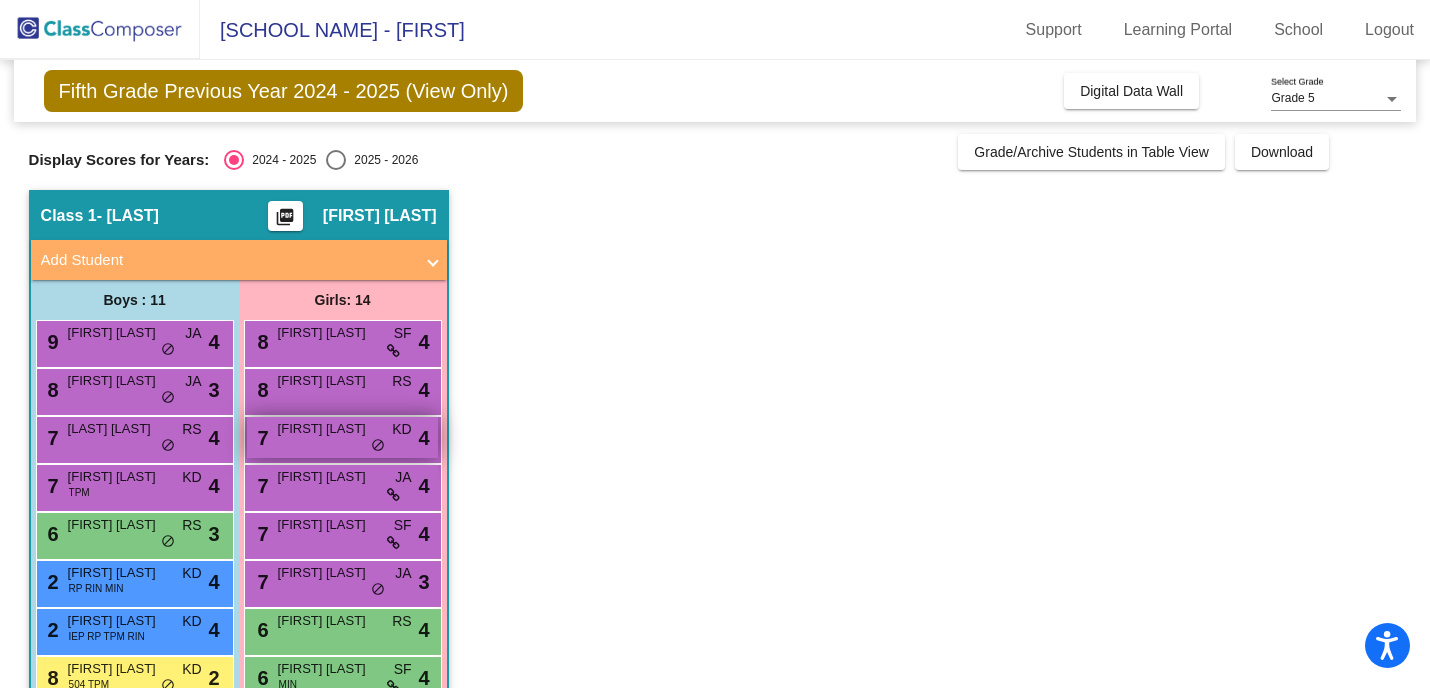 click on "[FIRST] [LAST]" at bounding box center (328, 429) 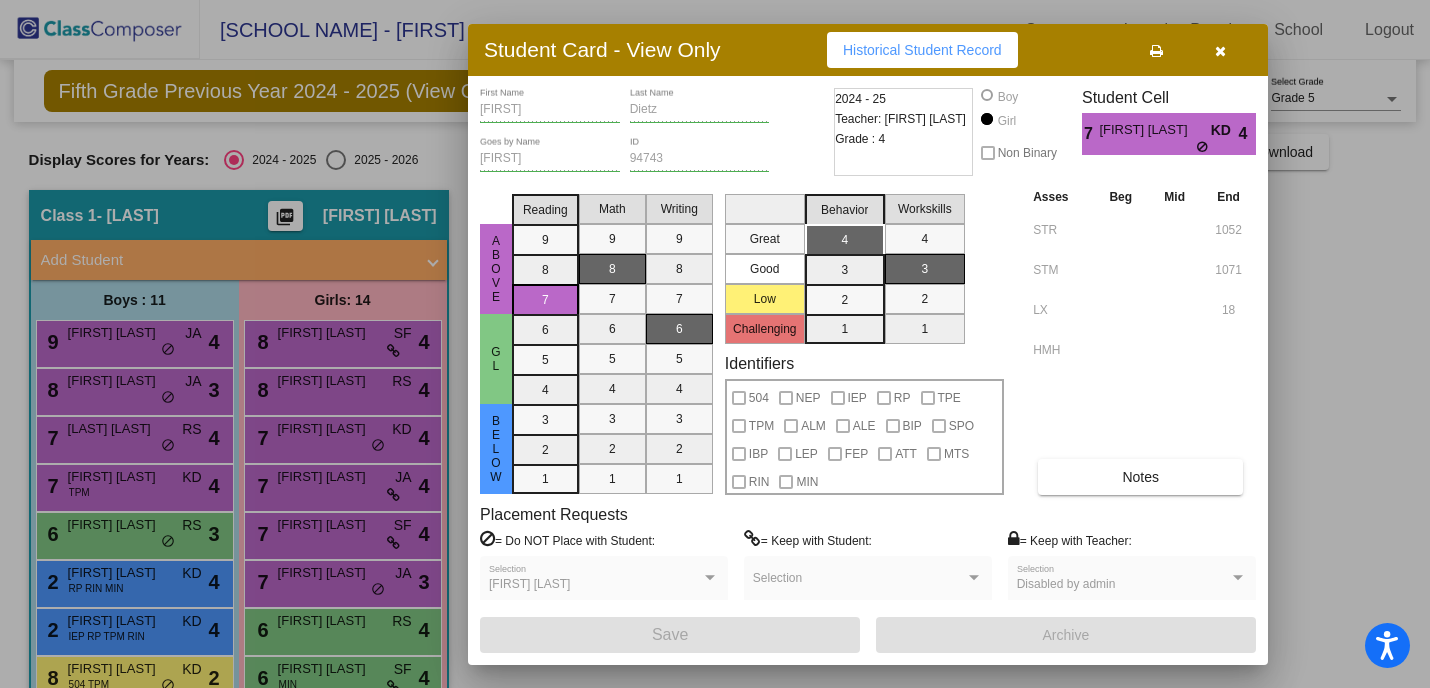 click at bounding box center [1156, 51] 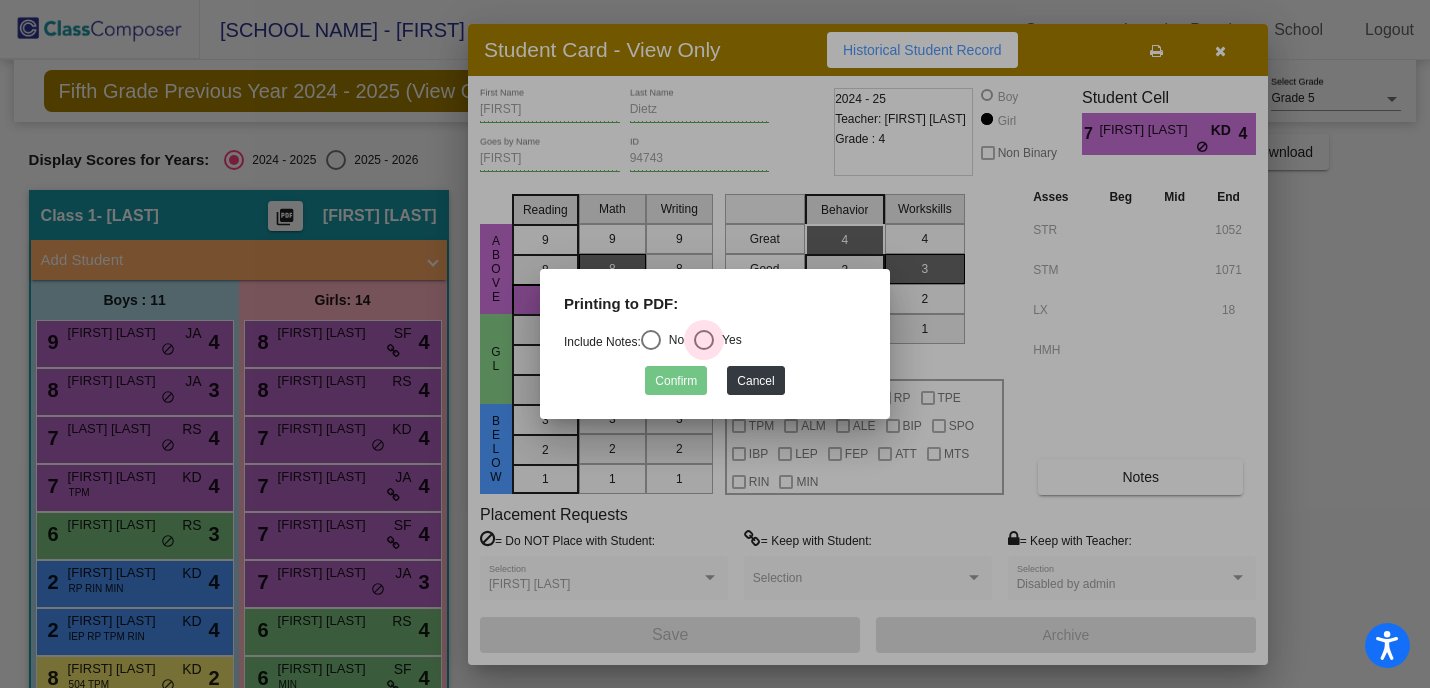 click at bounding box center (704, 340) 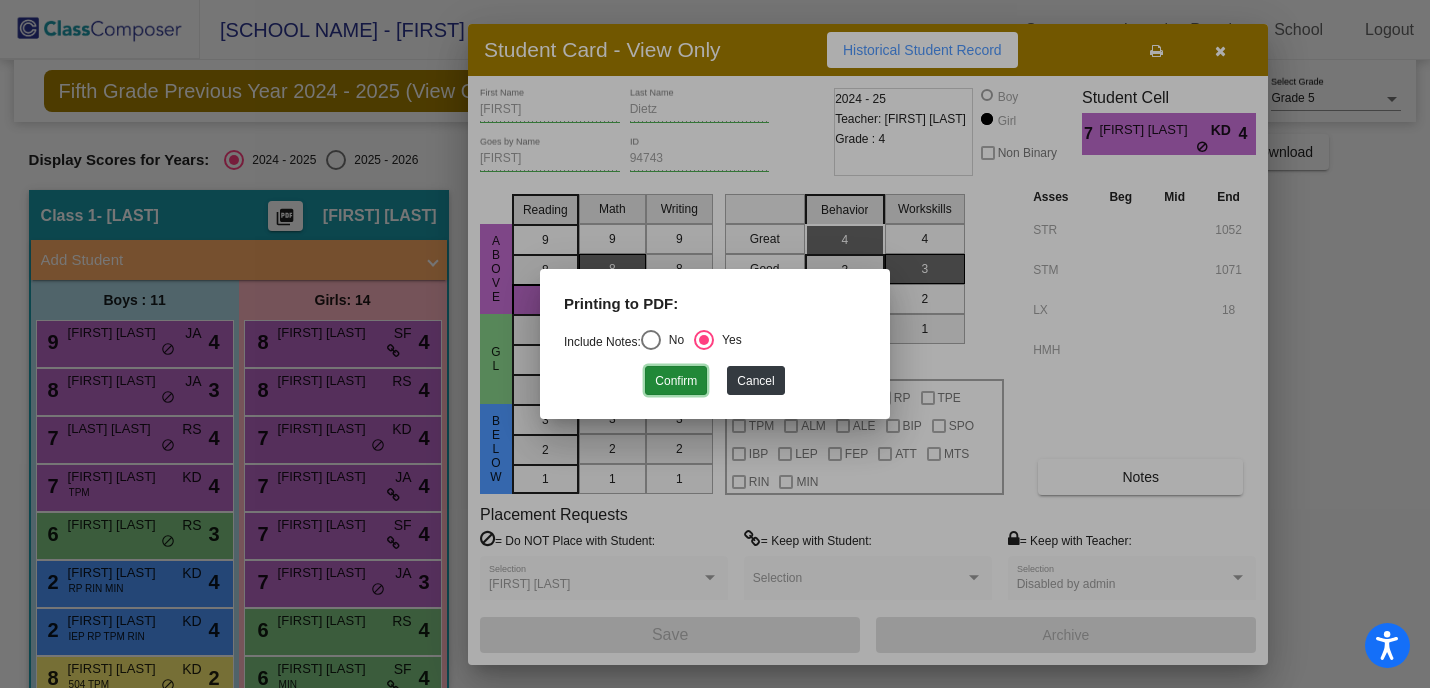 click on "Confirm" at bounding box center [676, 380] 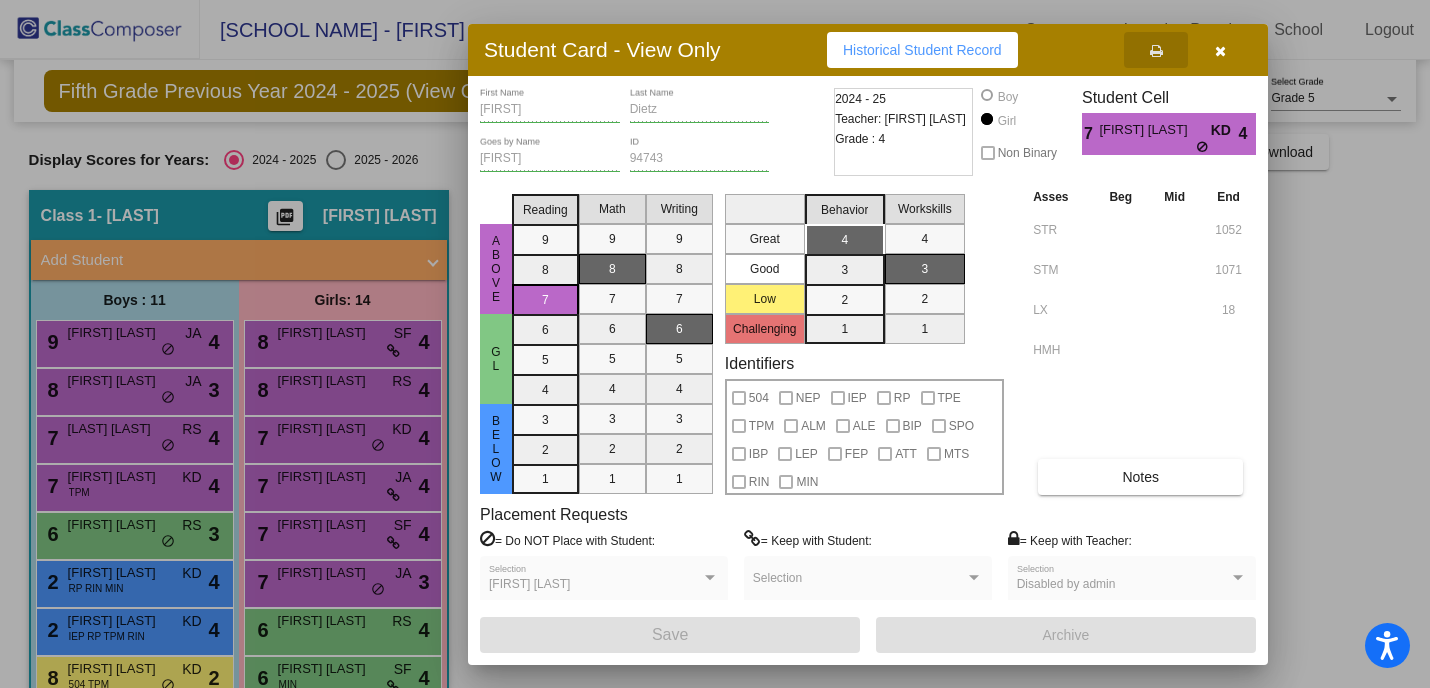 click at bounding box center (1220, 51) 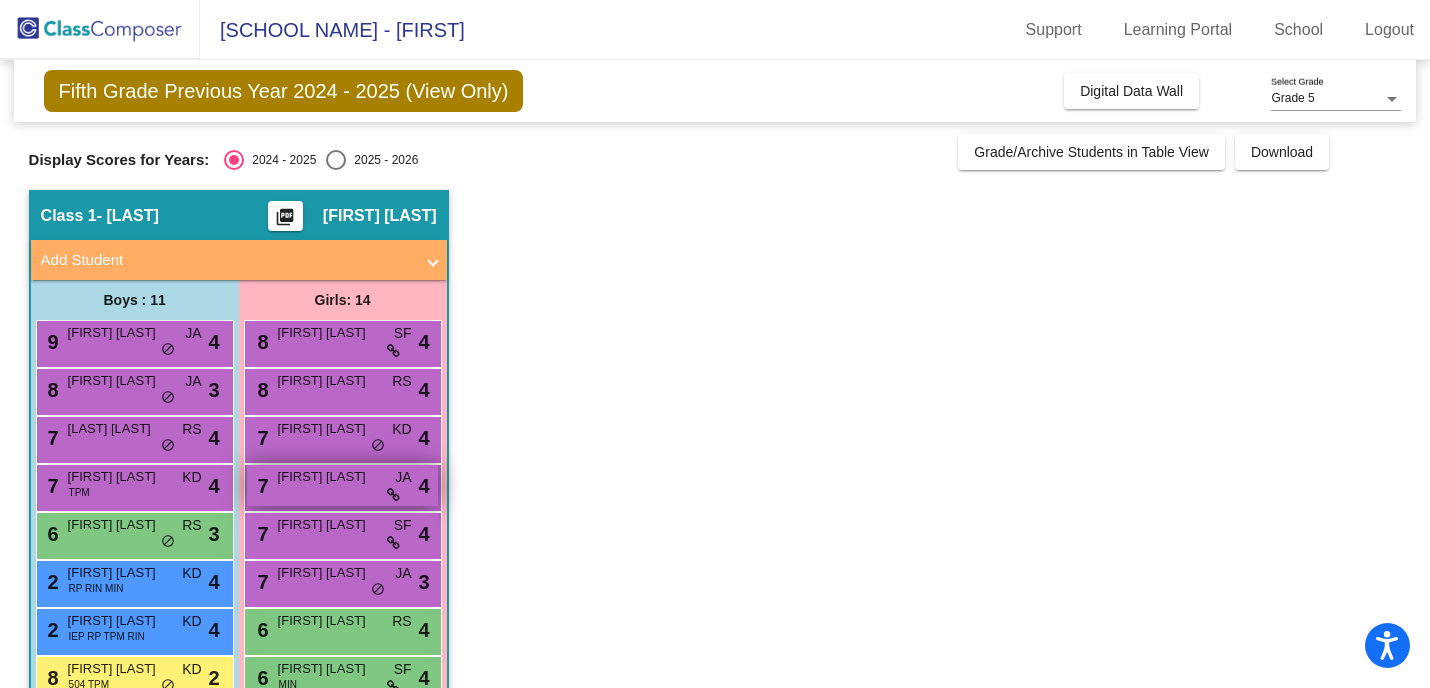 click on "[NUMBER] [FIRST] [LAST] [LAST] [LAST] [LAST]" at bounding box center [342, 485] 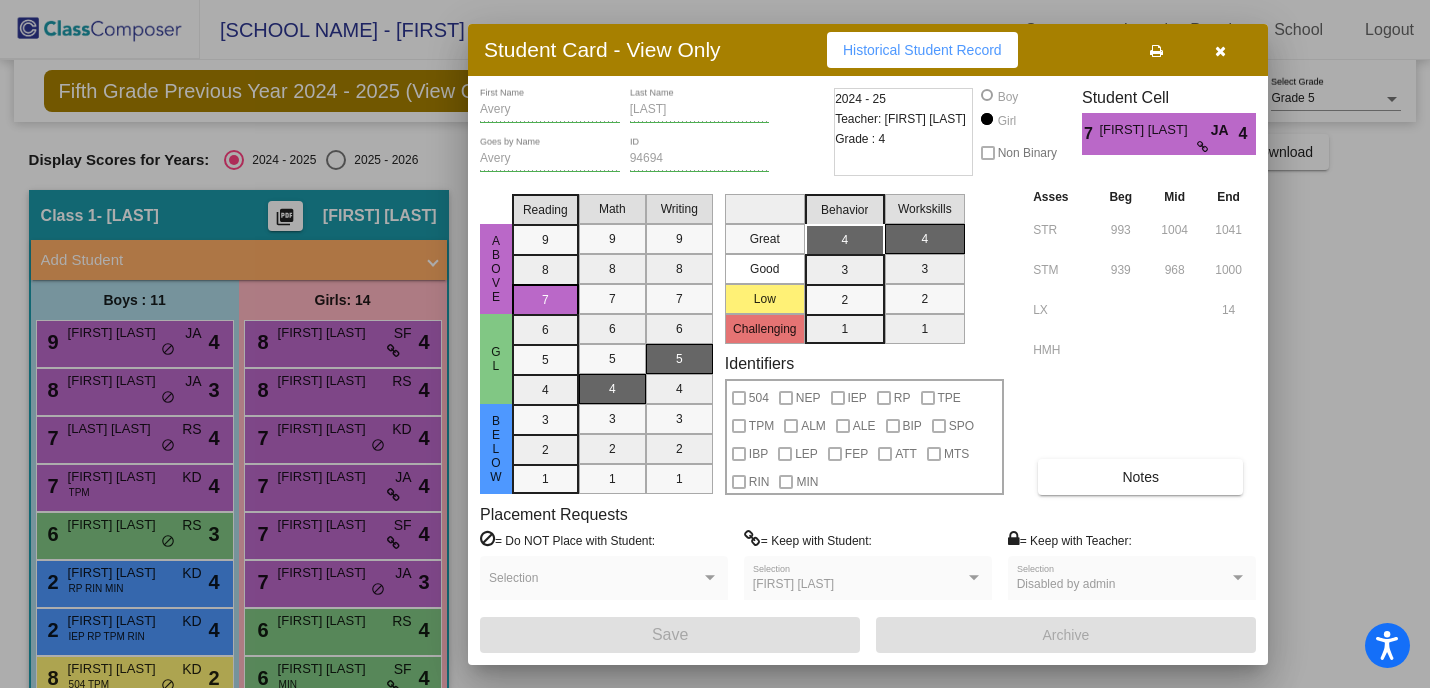 click at bounding box center (1156, 51) 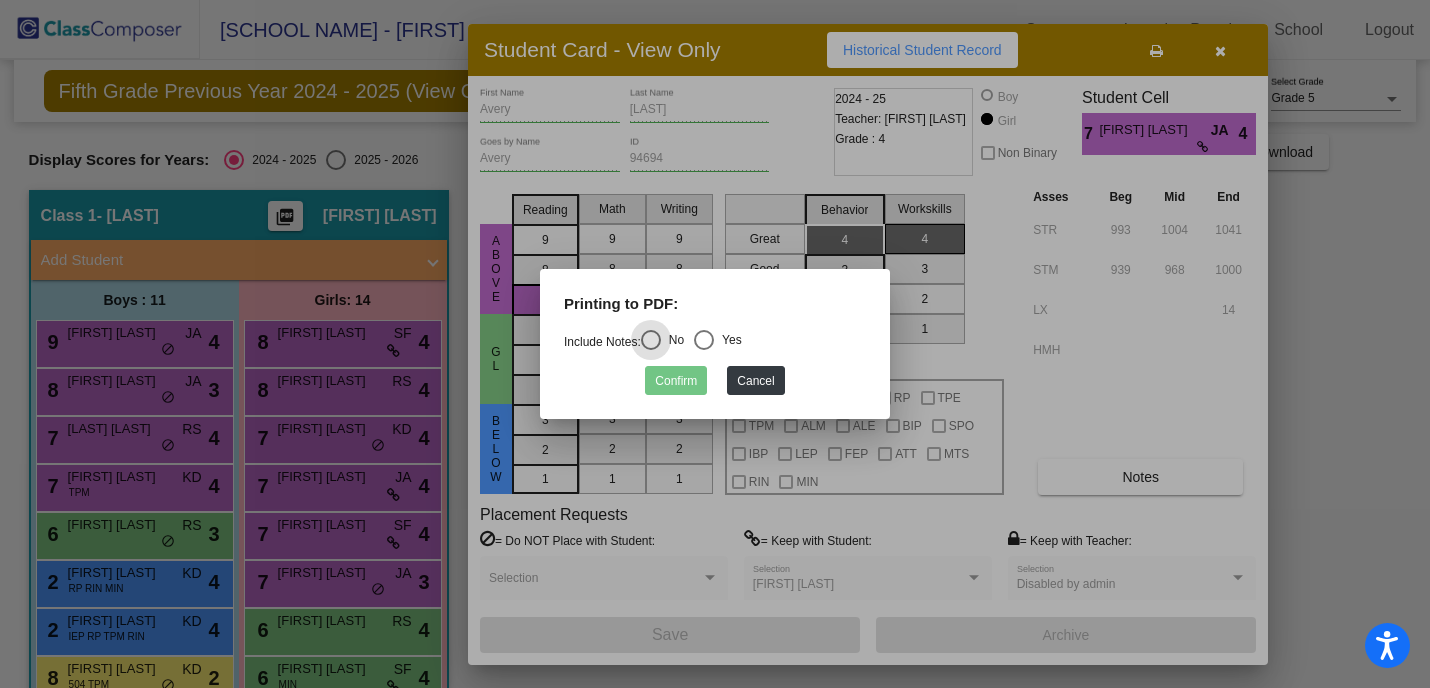 click at bounding box center [704, 340] 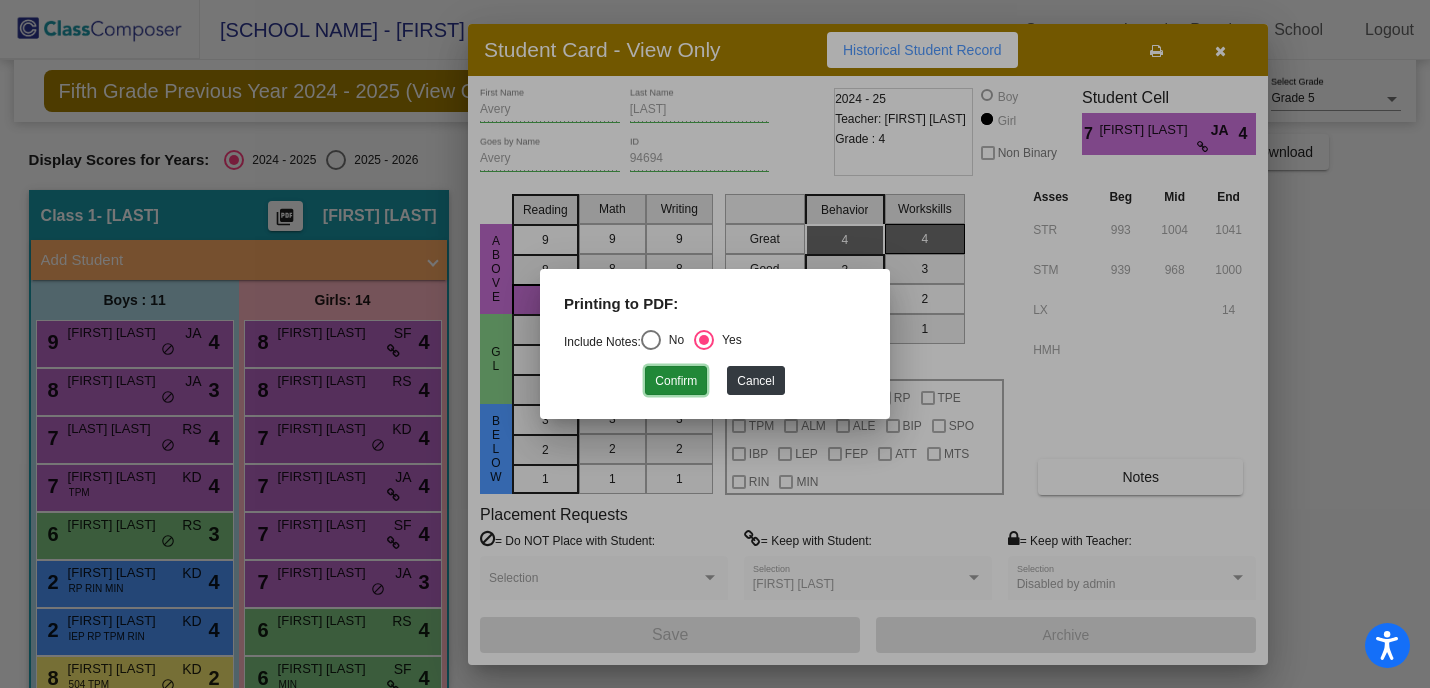 click on "Confirm" at bounding box center [676, 380] 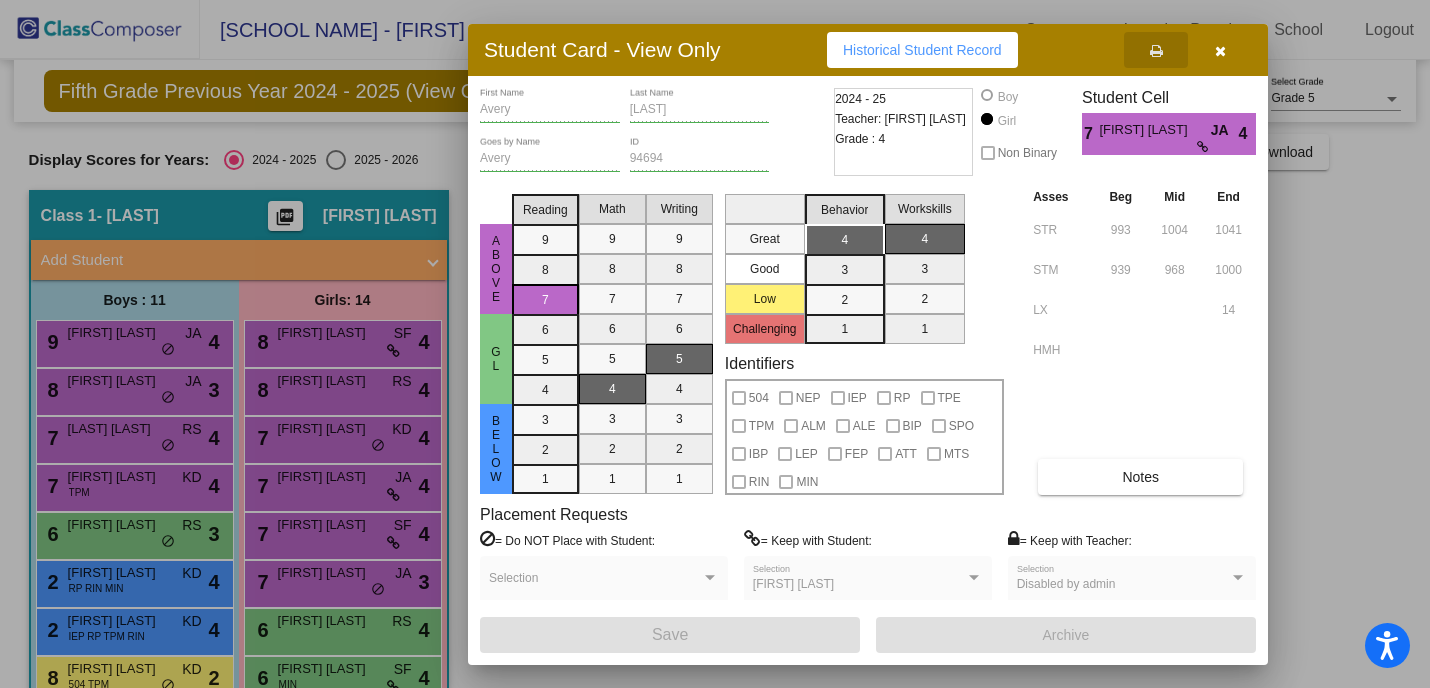 click at bounding box center (1220, 51) 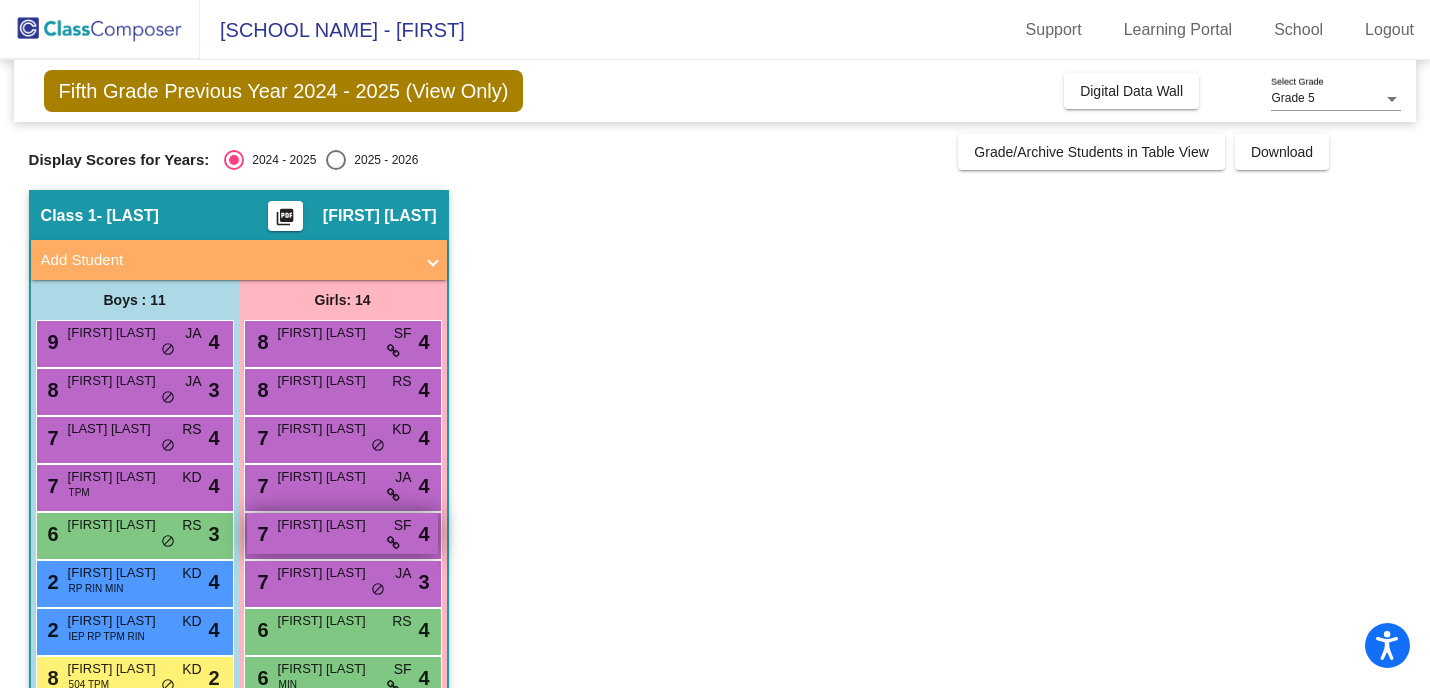 click on "[NUMBER] [FIRST] [LAST] [LAST] [LAST] [LAST]" at bounding box center [342, 533] 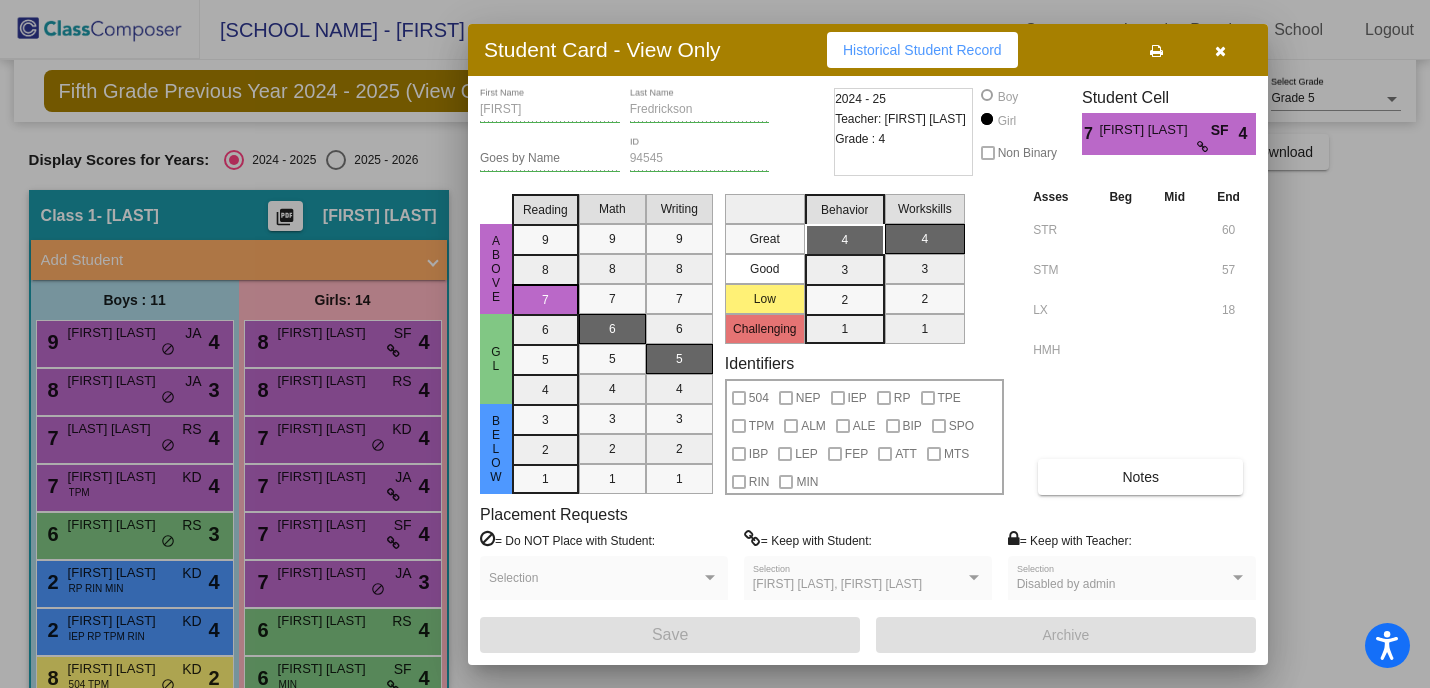 click at bounding box center [1156, 51] 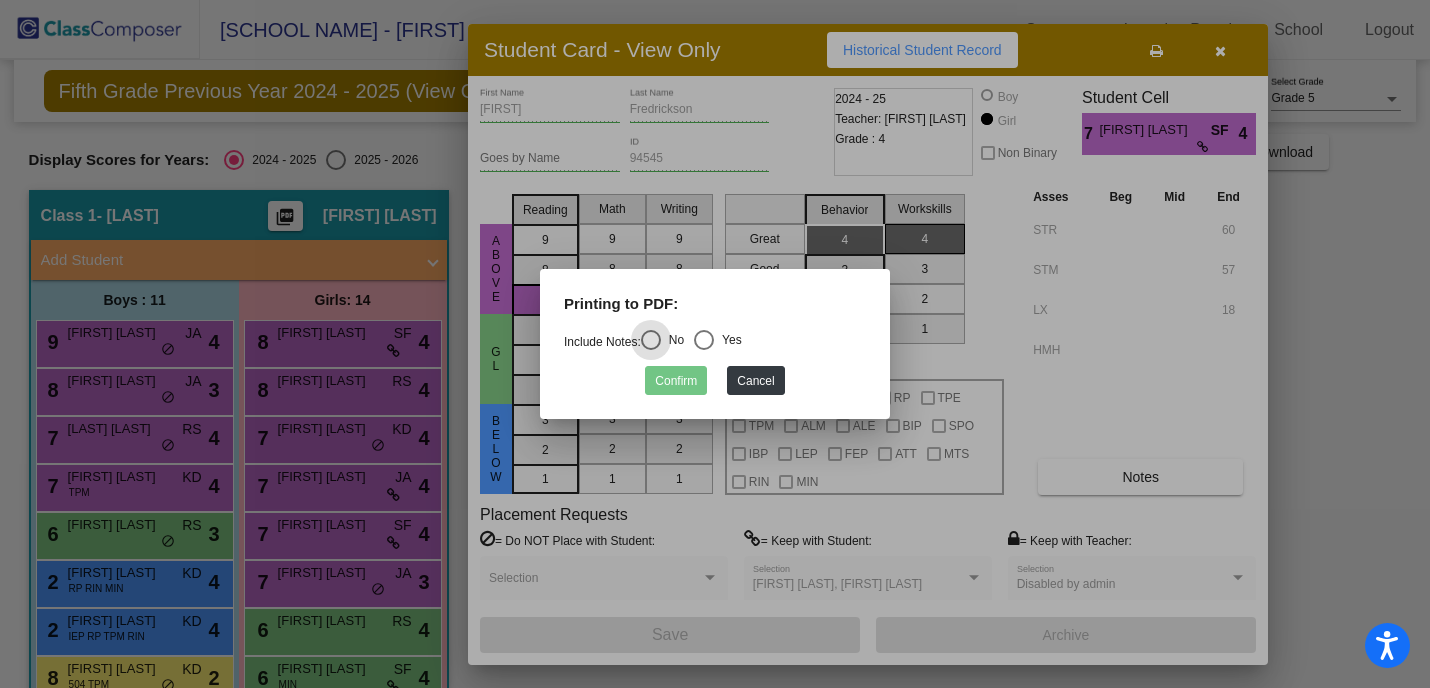click at bounding box center [704, 340] 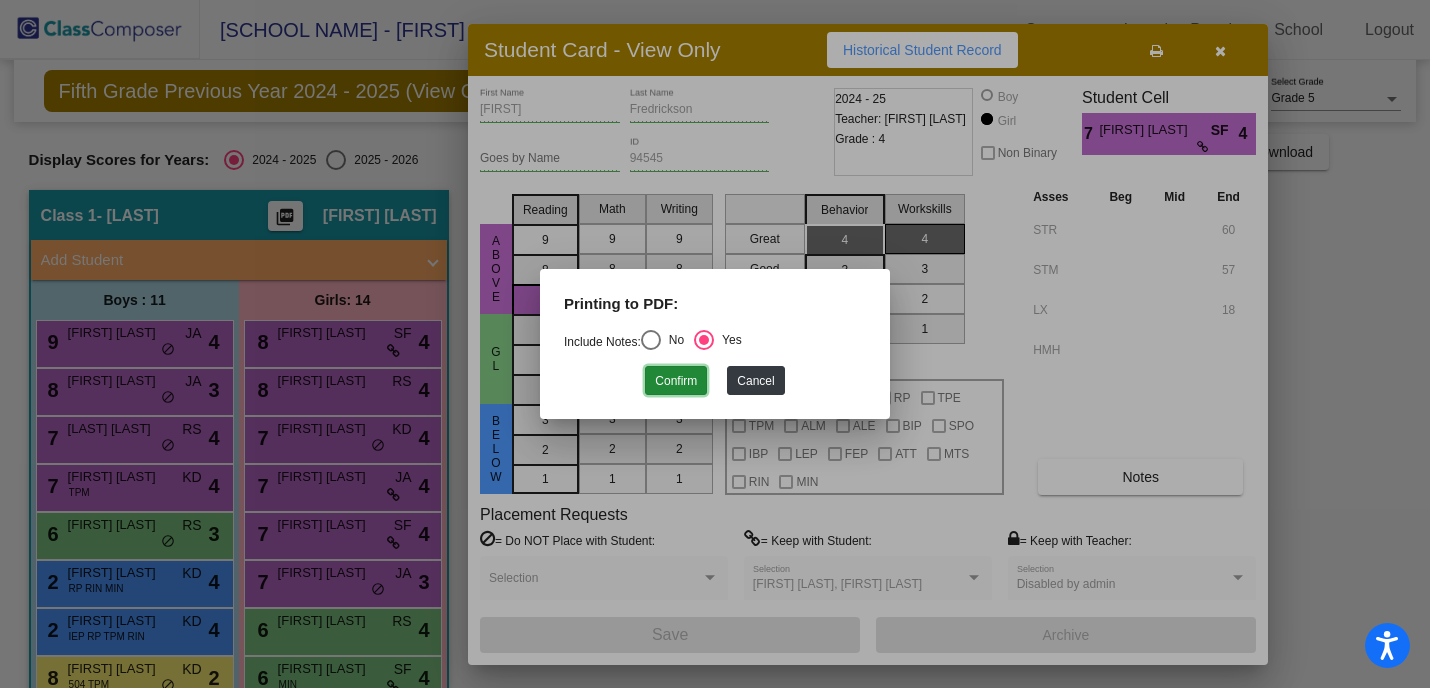 click on "Confirm" at bounding box center [676, 380] 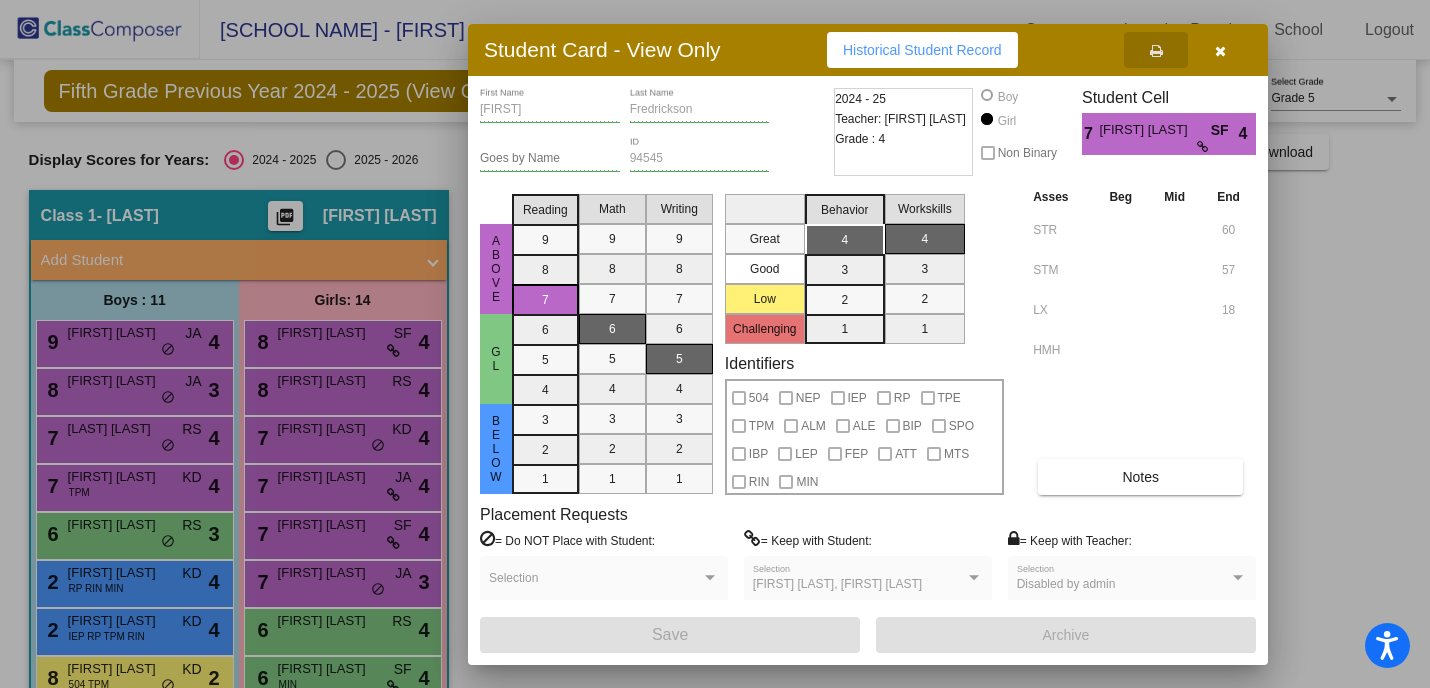click at bounding box center [1220, 51] 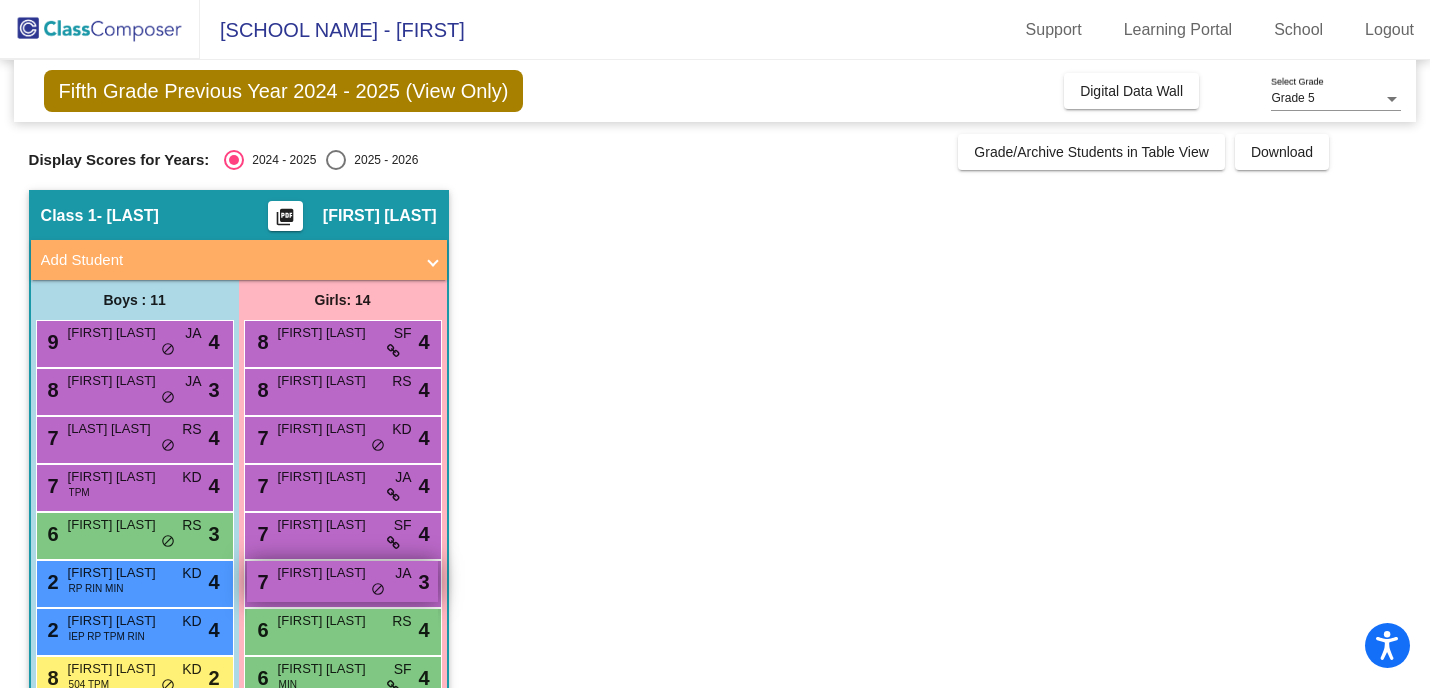 click on "[FIRST] [LAST]" at bounding box center (328, 573) 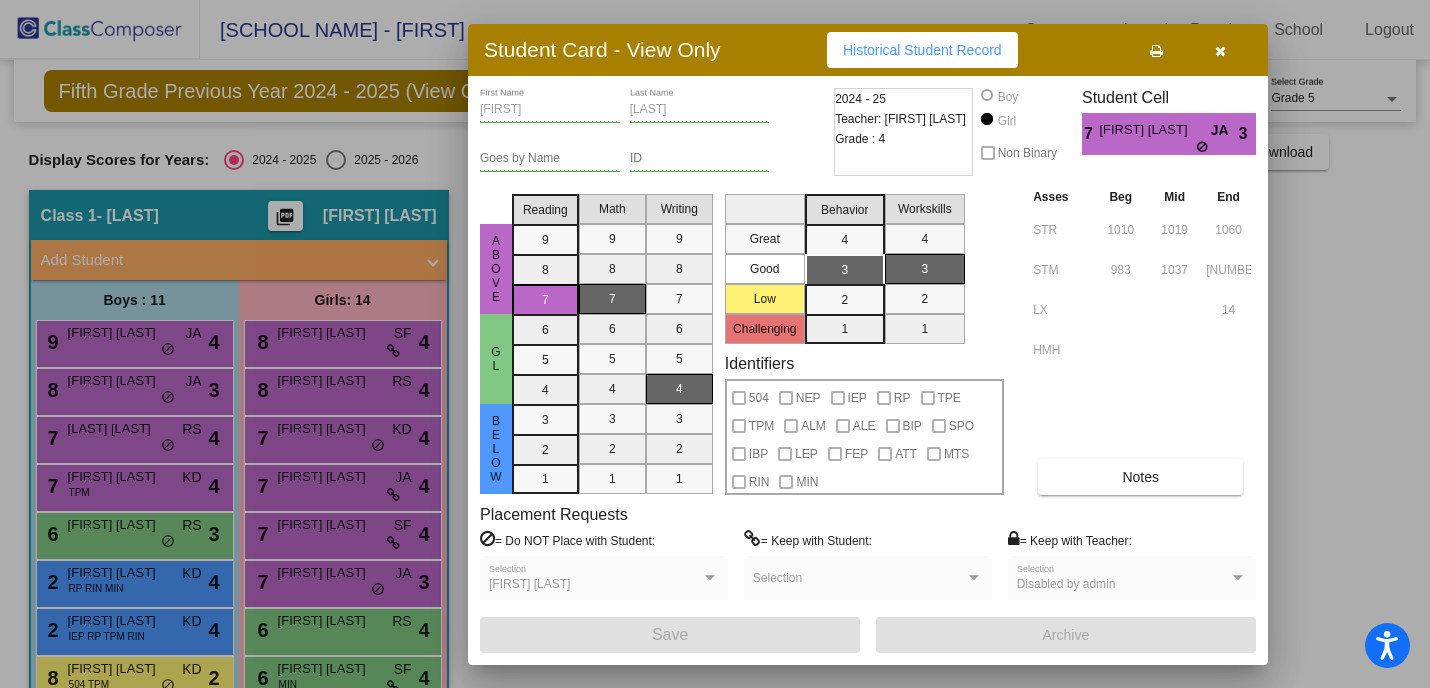 click at bounding box center (1156, 51) 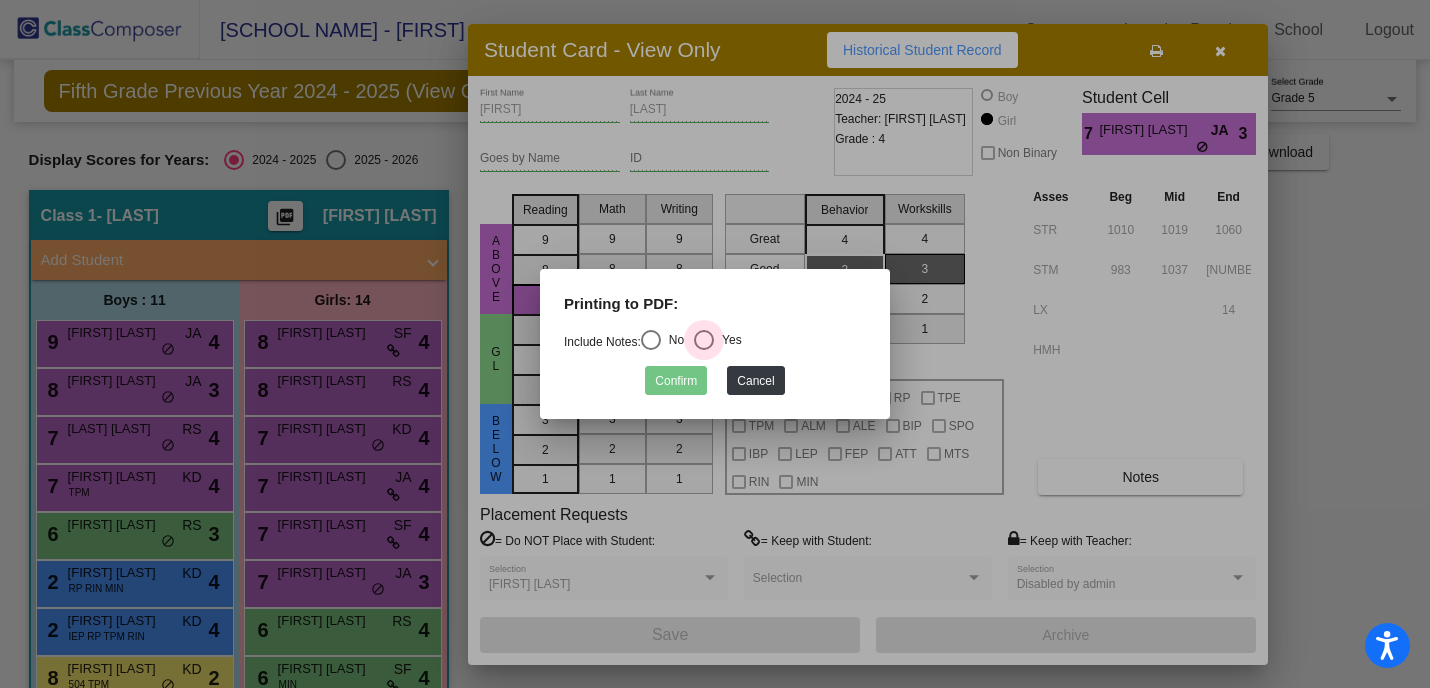 click at bounding box center [704, 340] 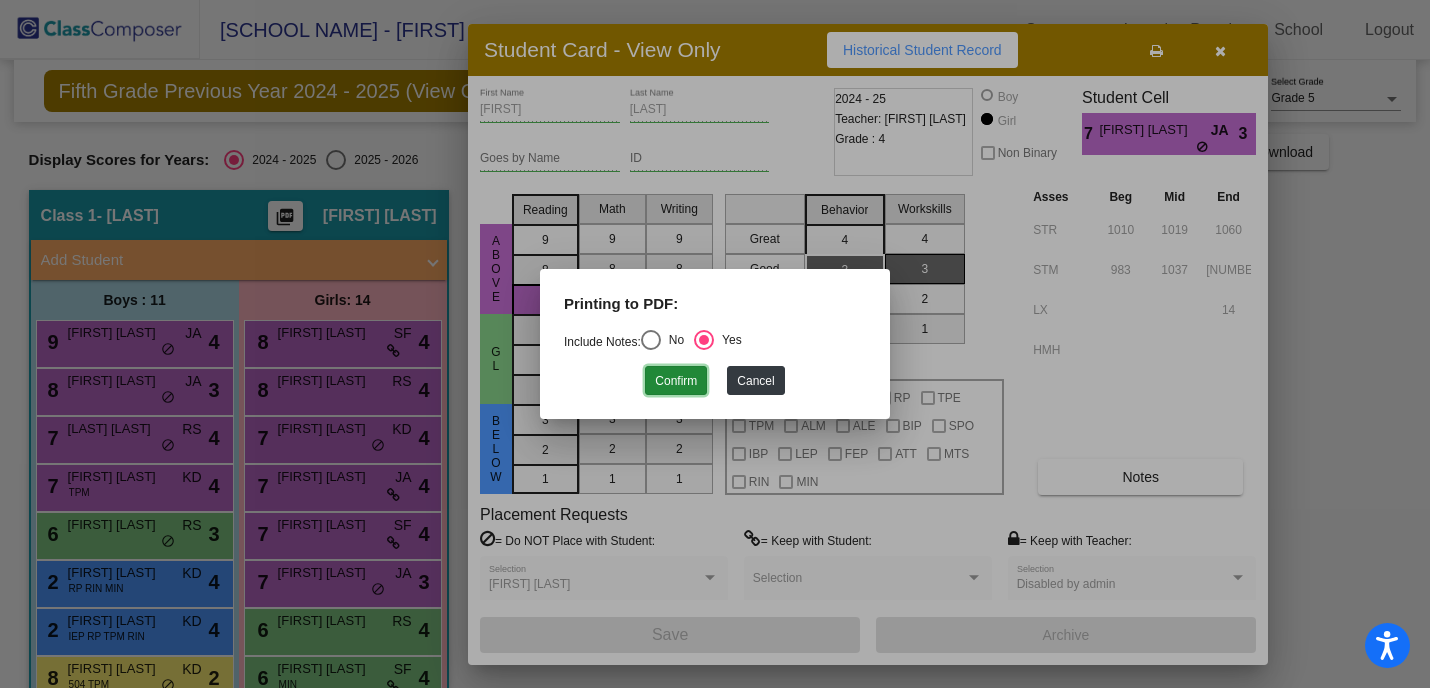 click on "Confirm" at bounding box center (676, 380) 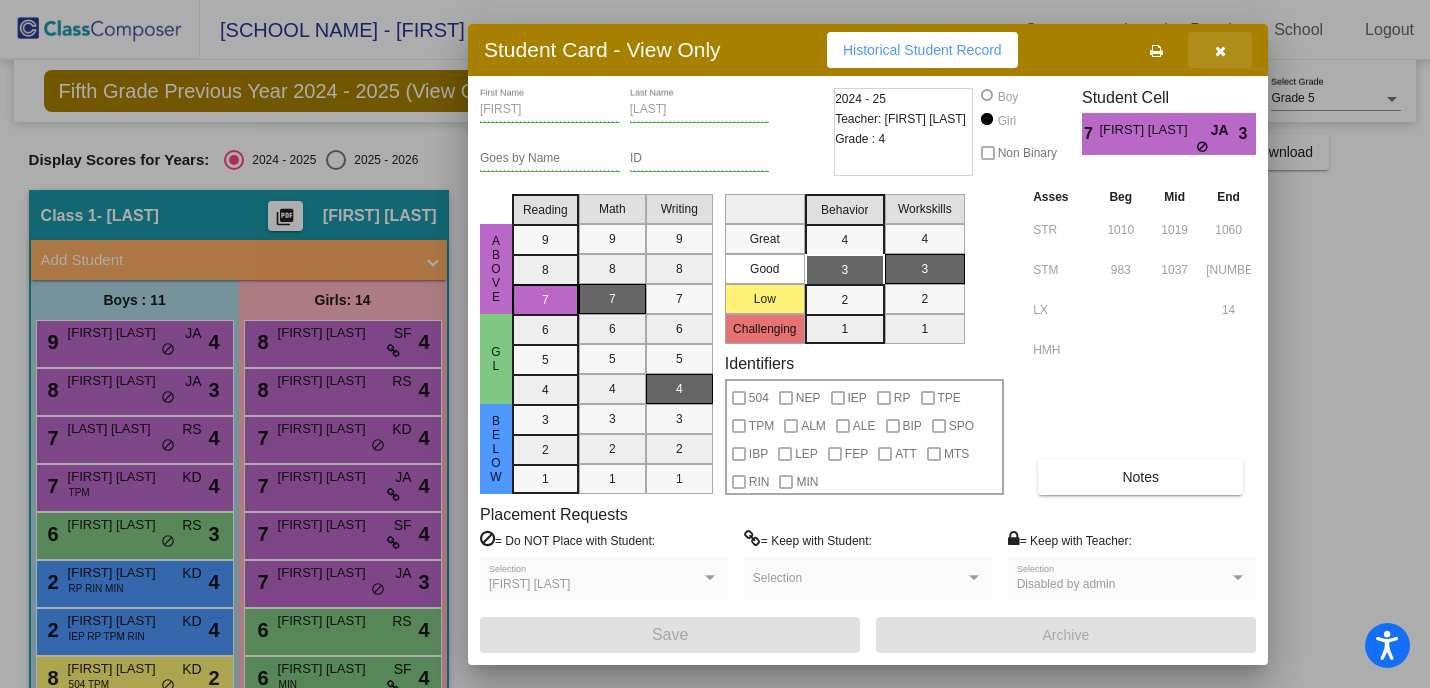 click at bounding box center [1220, 51] 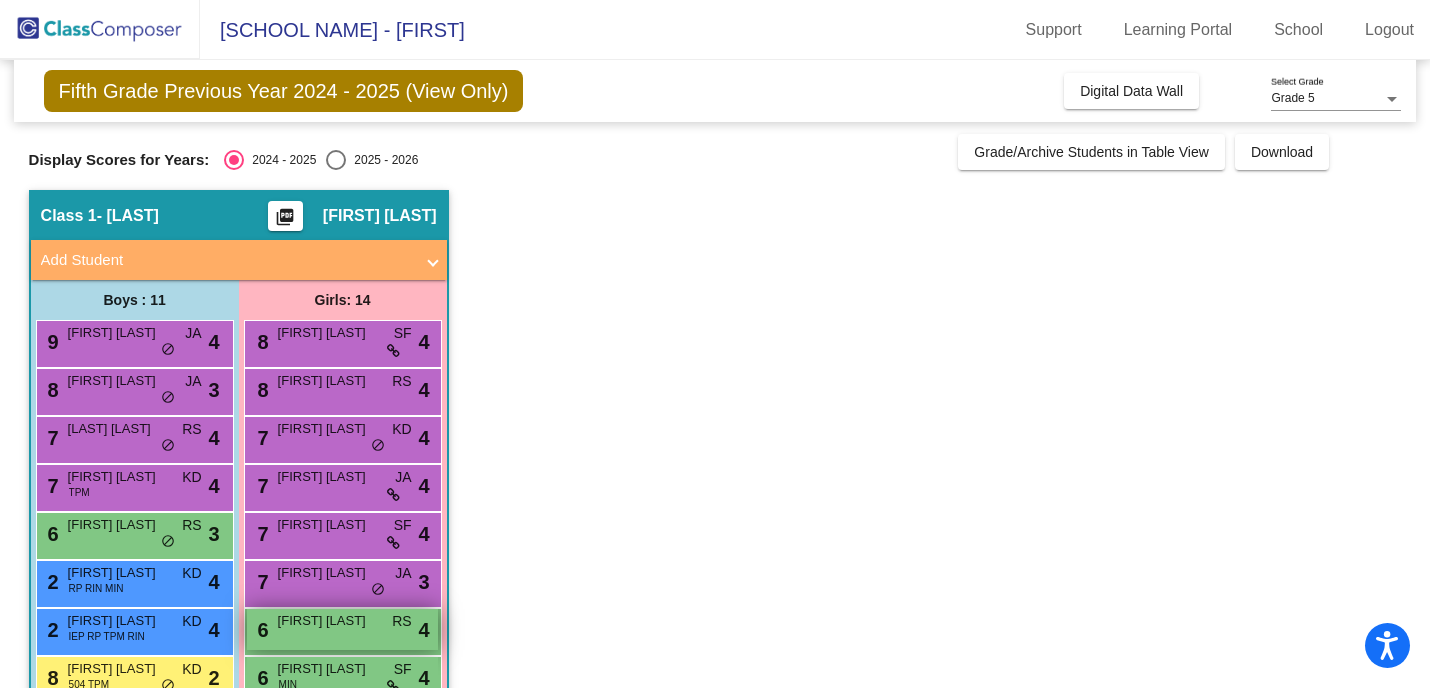 click on "[FIRST] [LAST]" at bounding box center [328, 621] 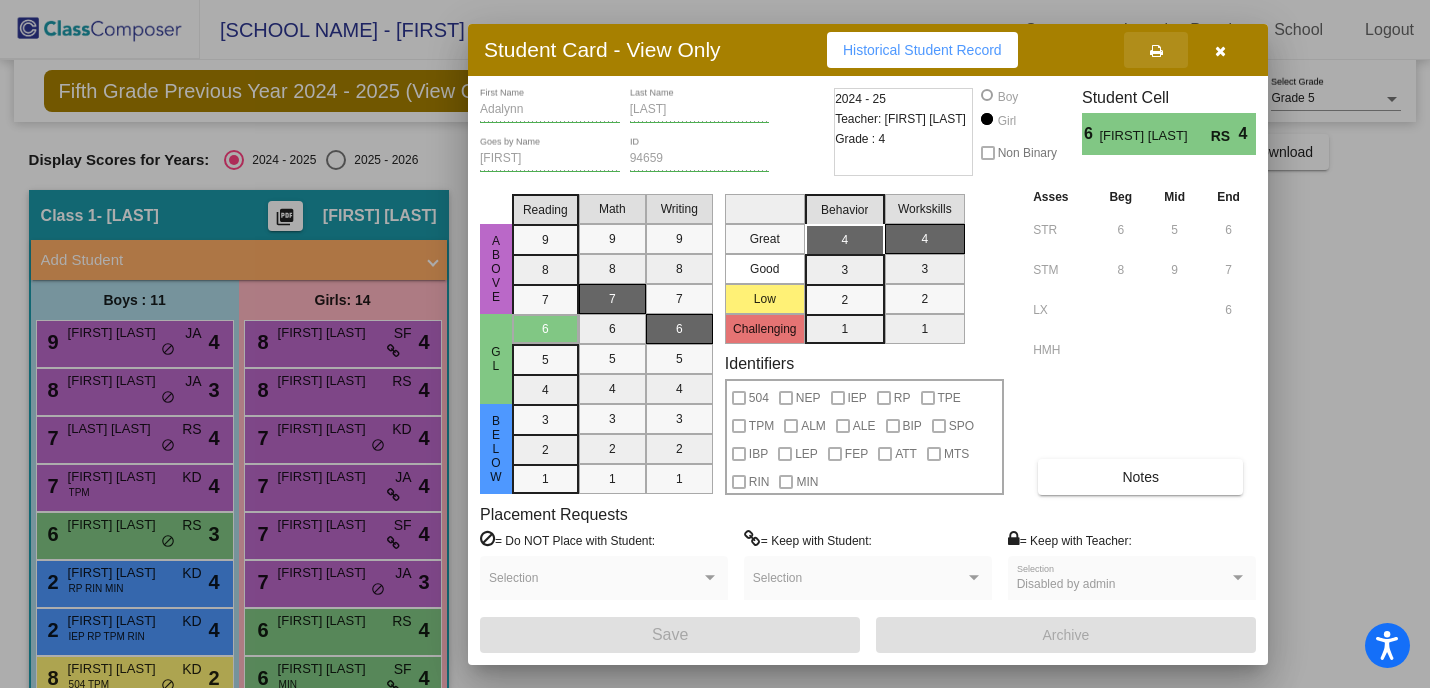 click at bounding box center (1156, 50) 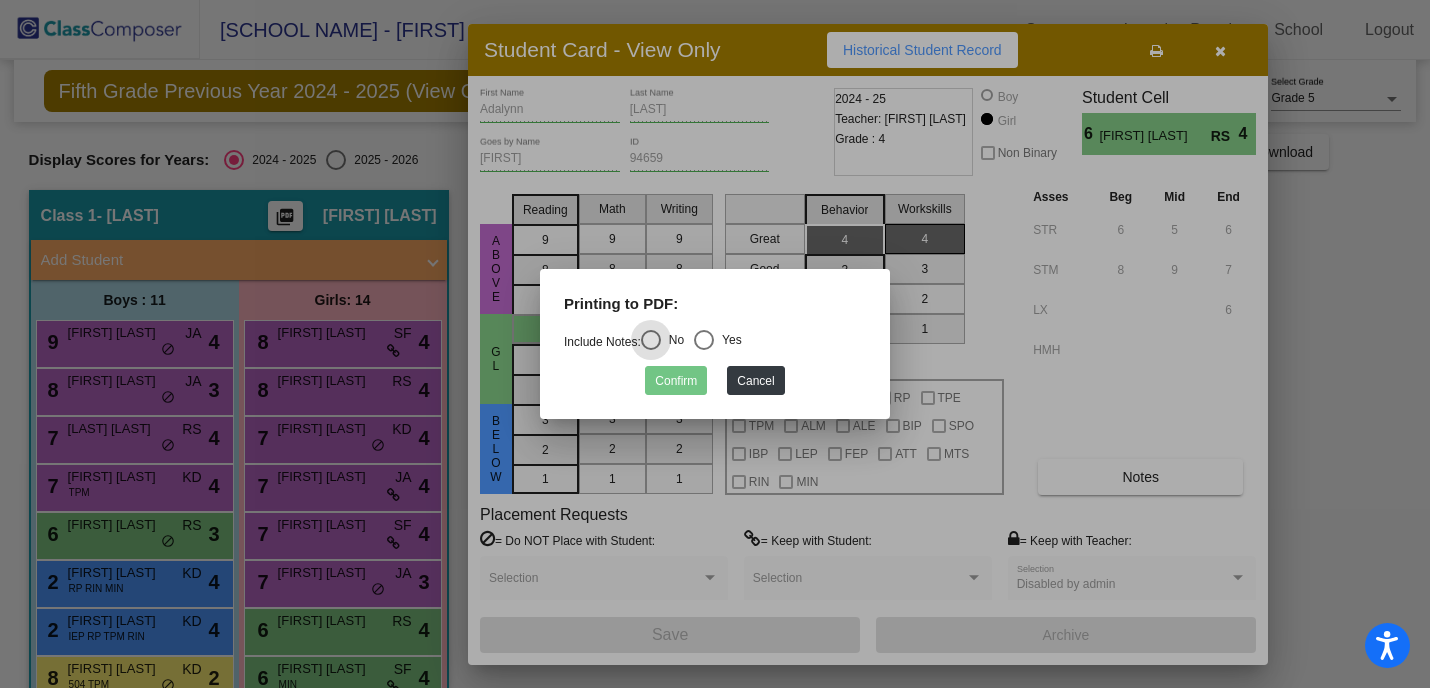 click at bounding box center [704, 340] 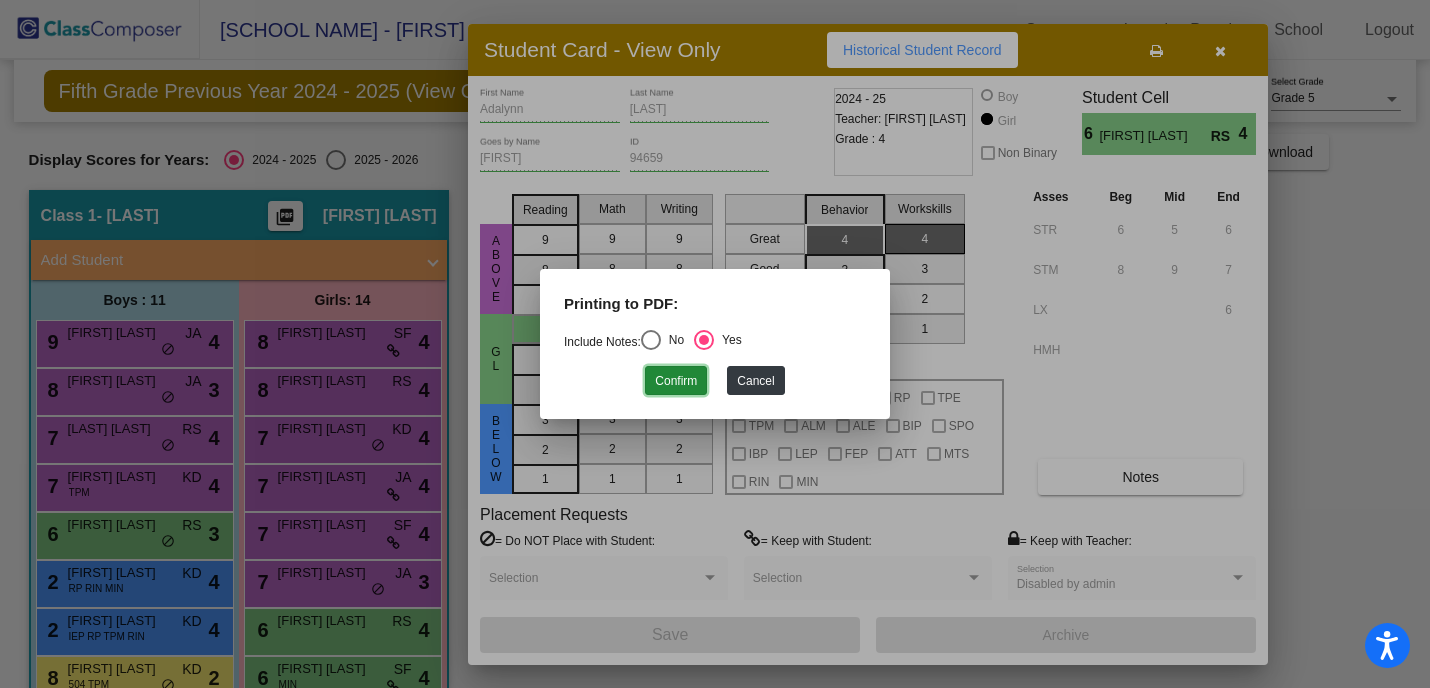 click on "Confirm" at bounding box center (676, 380) 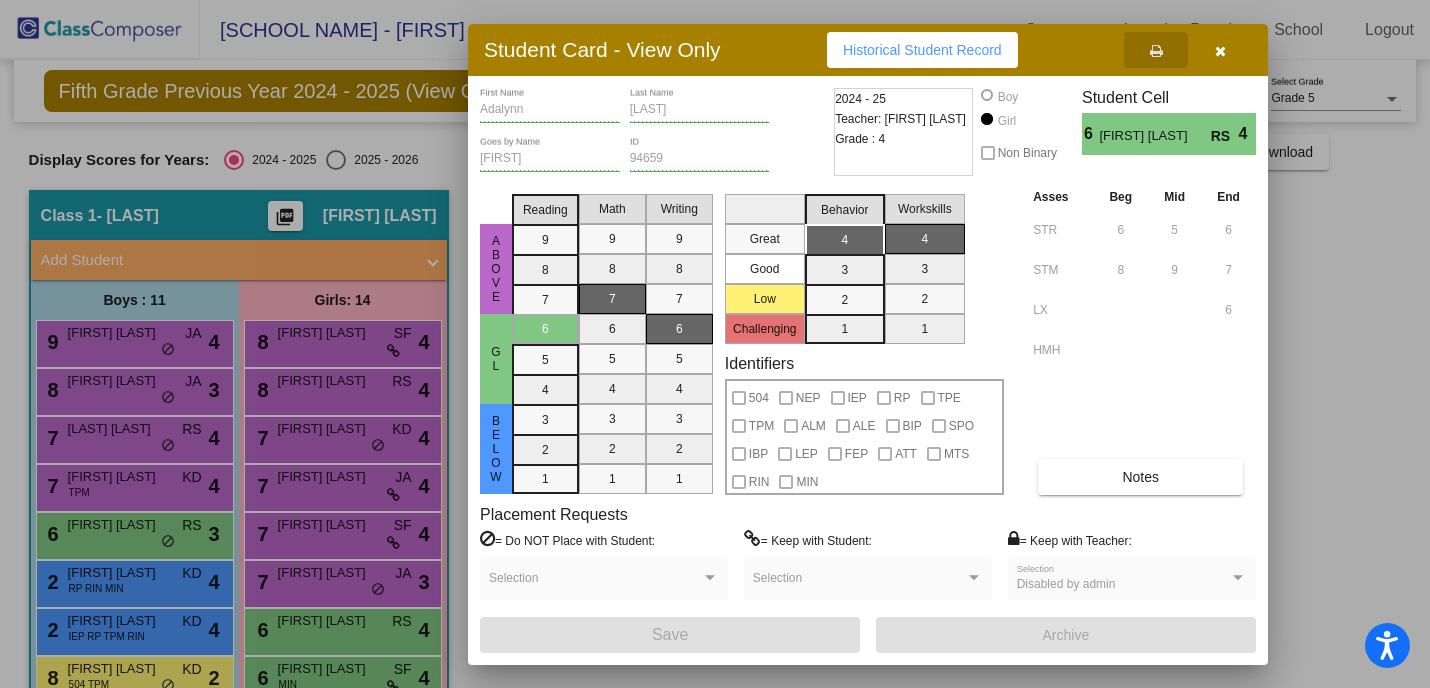 click at bounding box center [1220, 51] 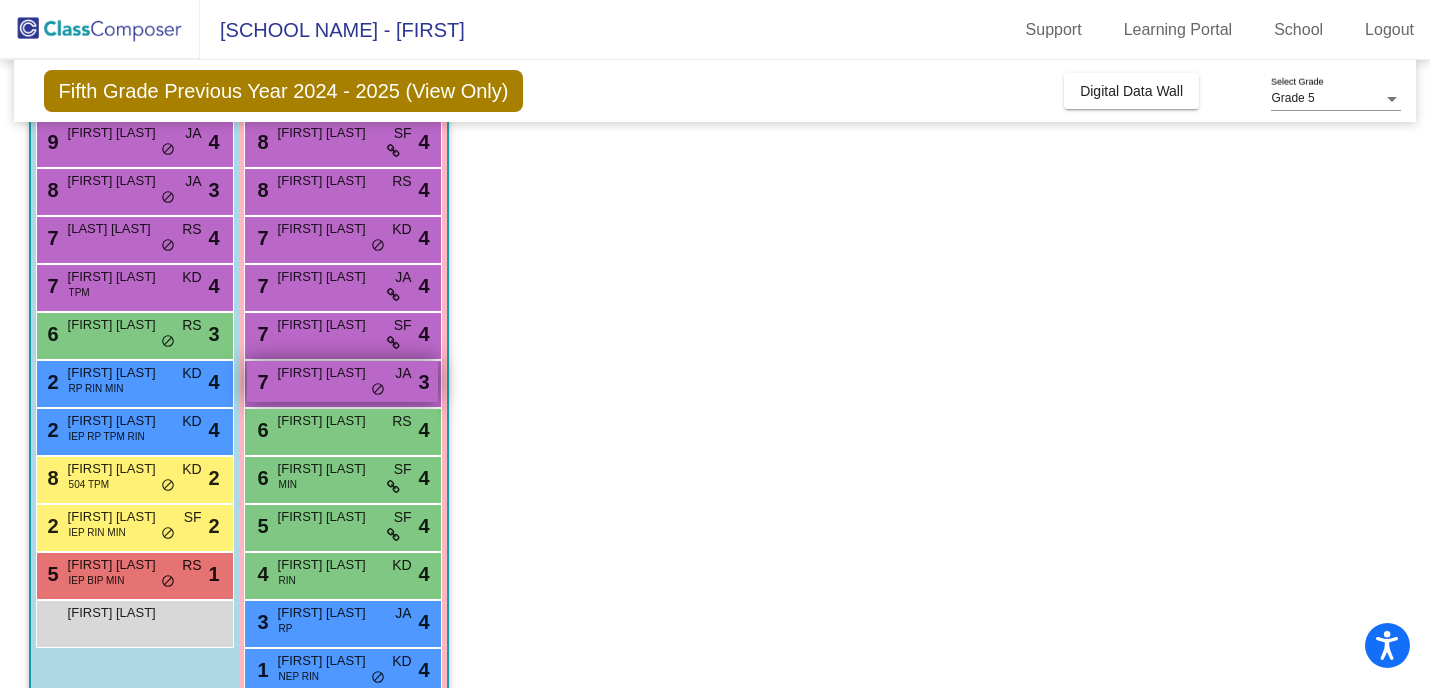 scroll, scrollTop: 219, scrollLeft: 0, axis: vertical 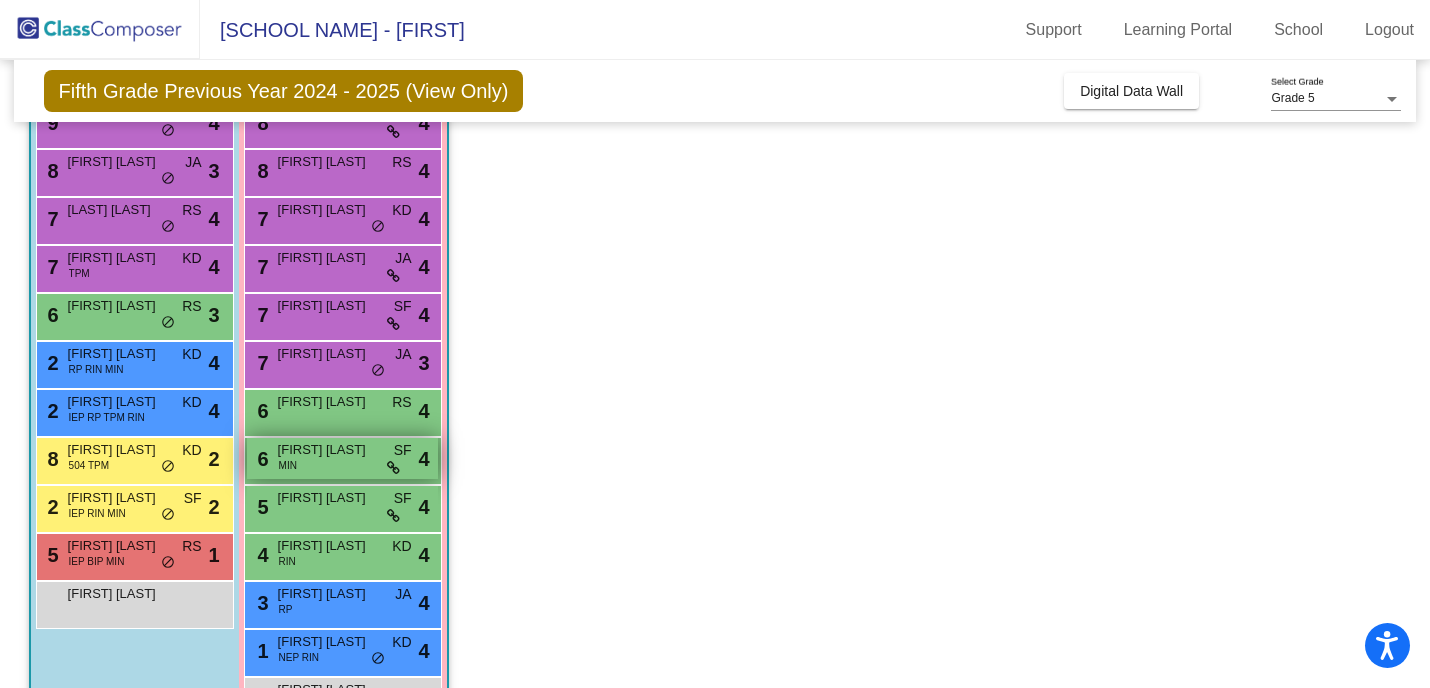 click on "[FIRST] [LAST]" at bounding box center (328, 450) 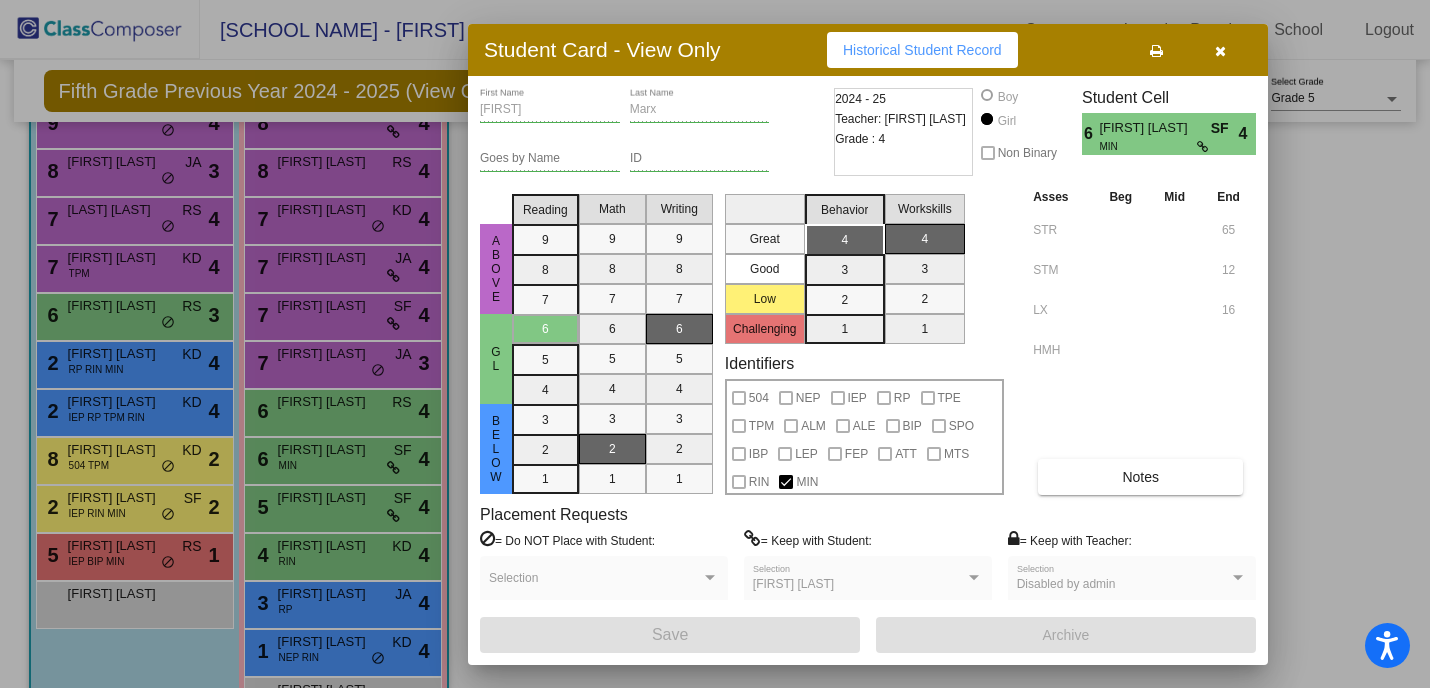 click at bounding box center [1156, 51] 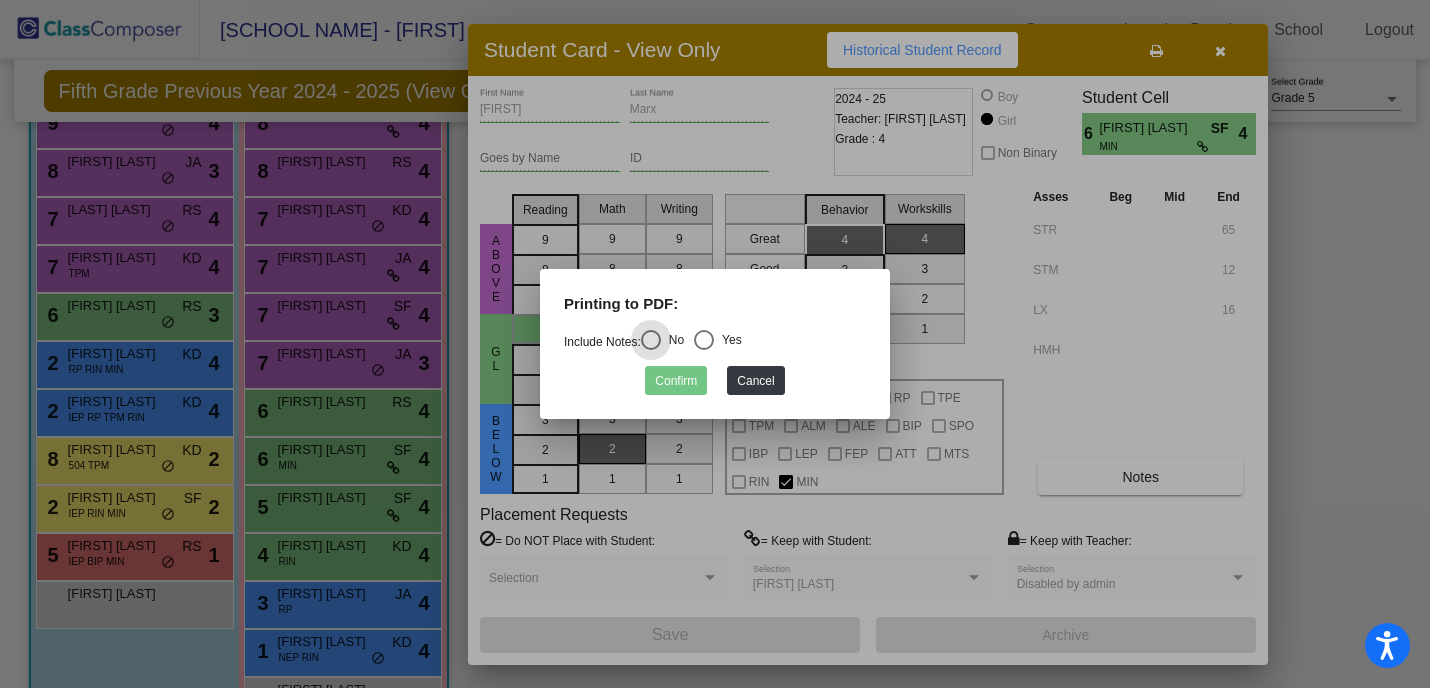 click at bounding box center (704, 340) 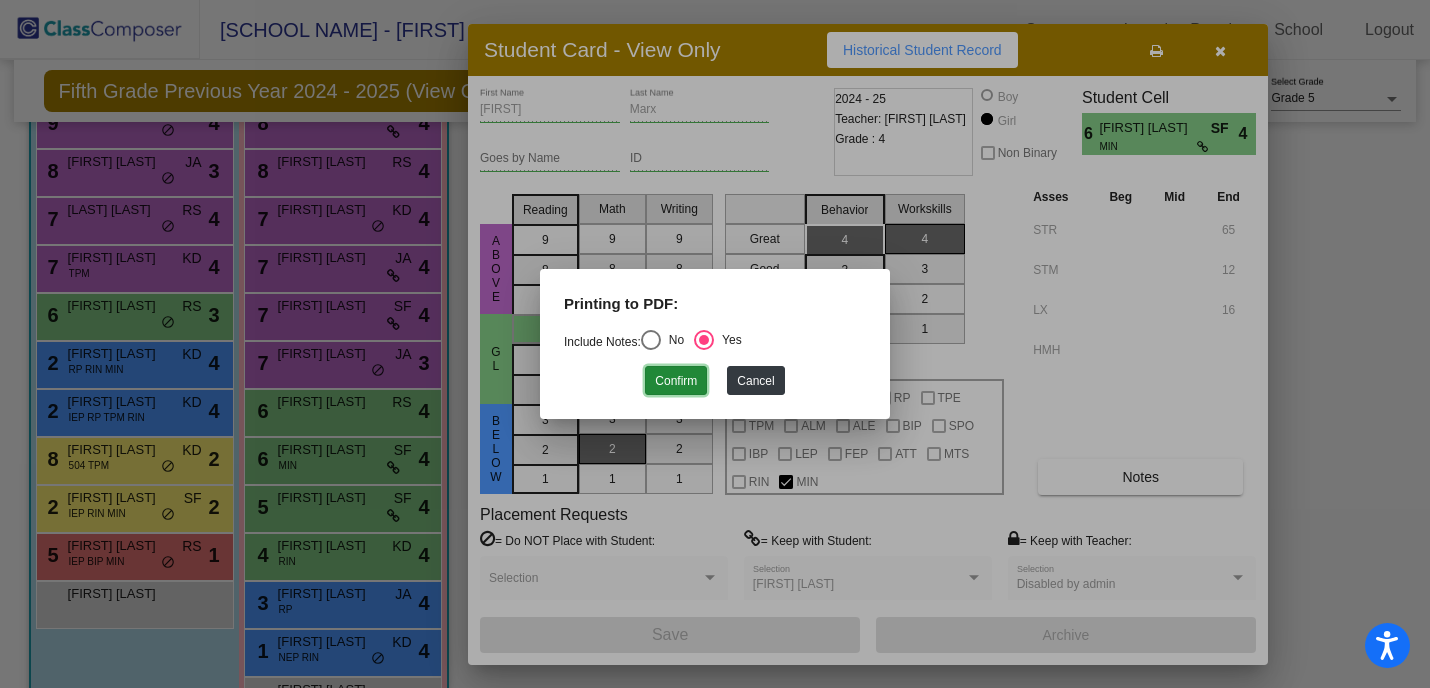 click on "Confirm" at bounding box center [676, 380] 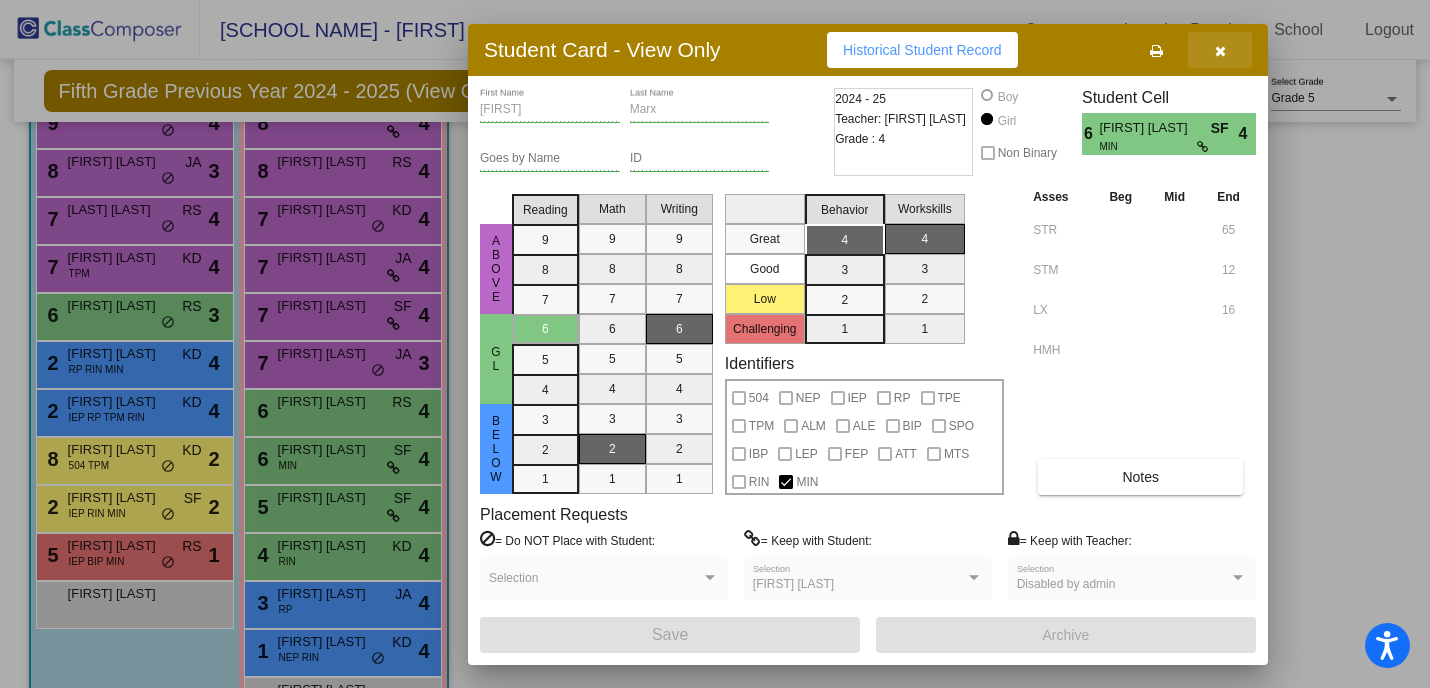 click at bounding box center [1220, 50] 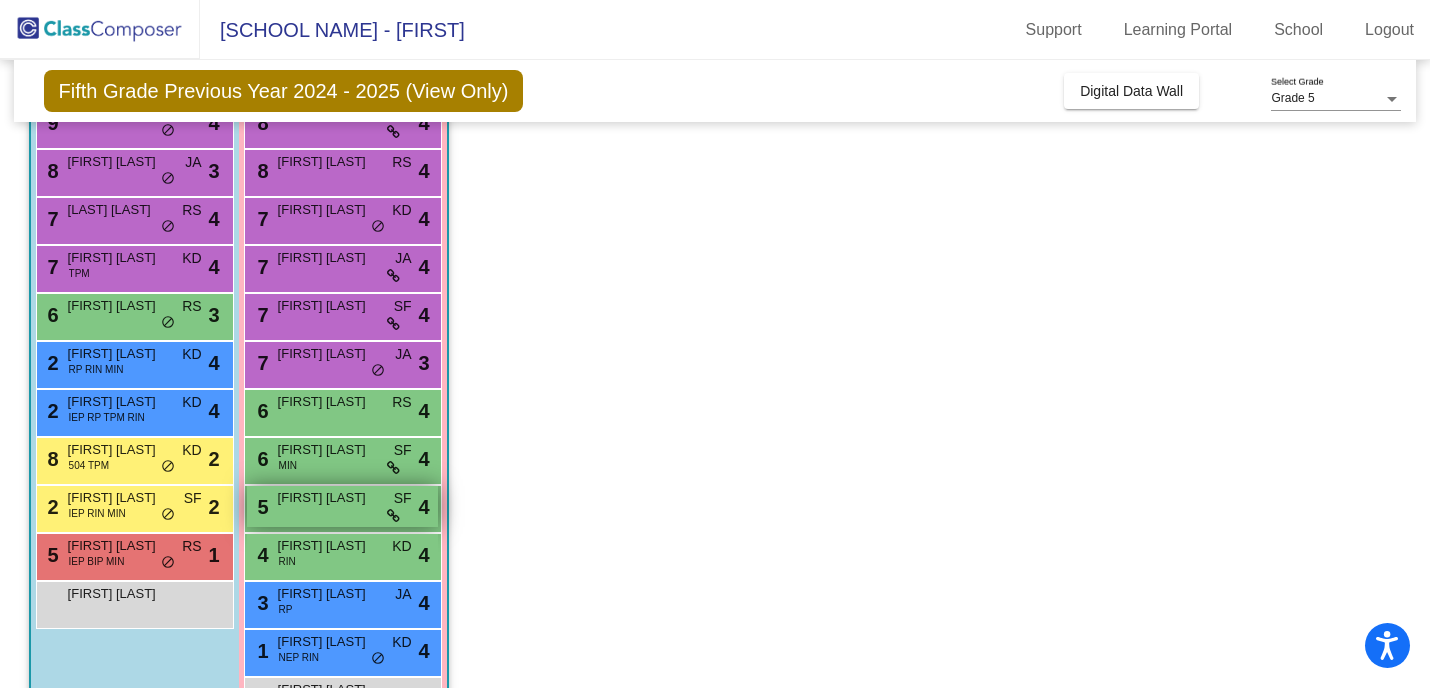 click on "[FIRST] [LAST]" at bounding box center (328, 498) 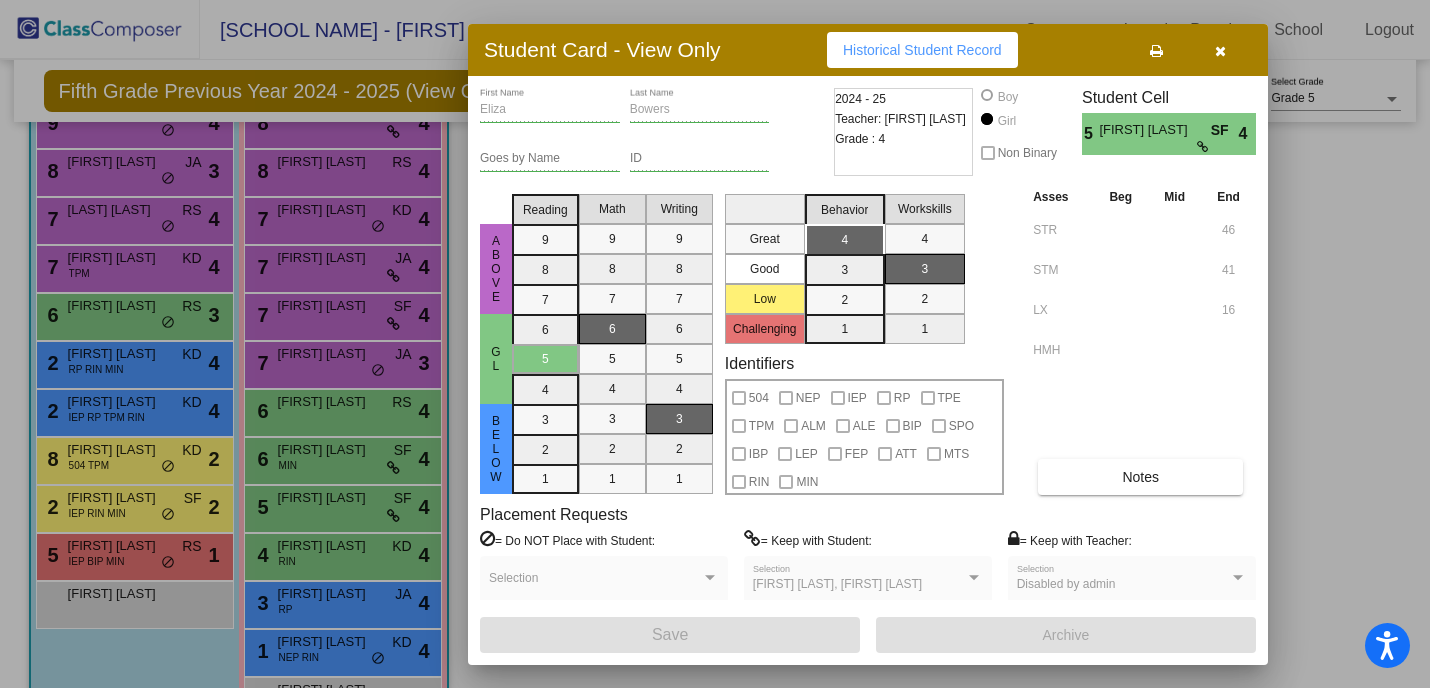 click at bounding box center [1156, 50] 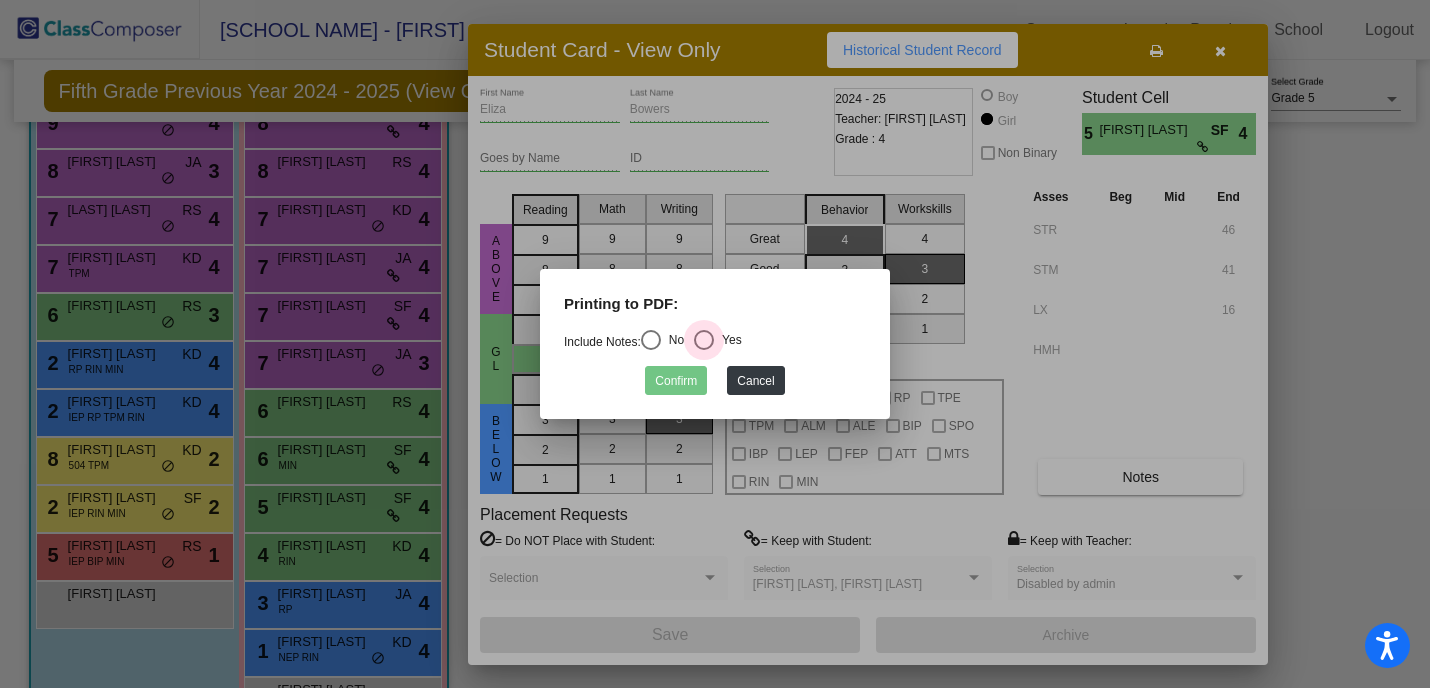 click at bounding box center [704, 340] 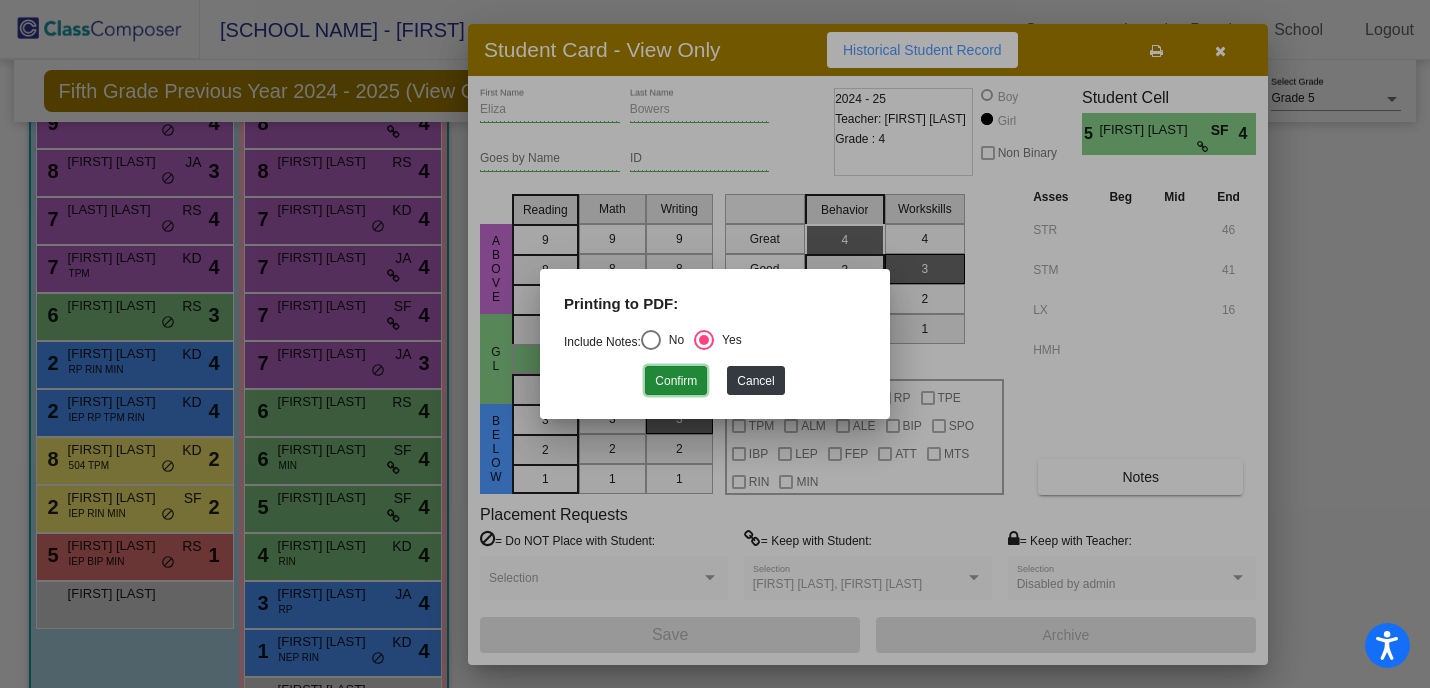 click on "Confirm" at bounding box center [676, 380] 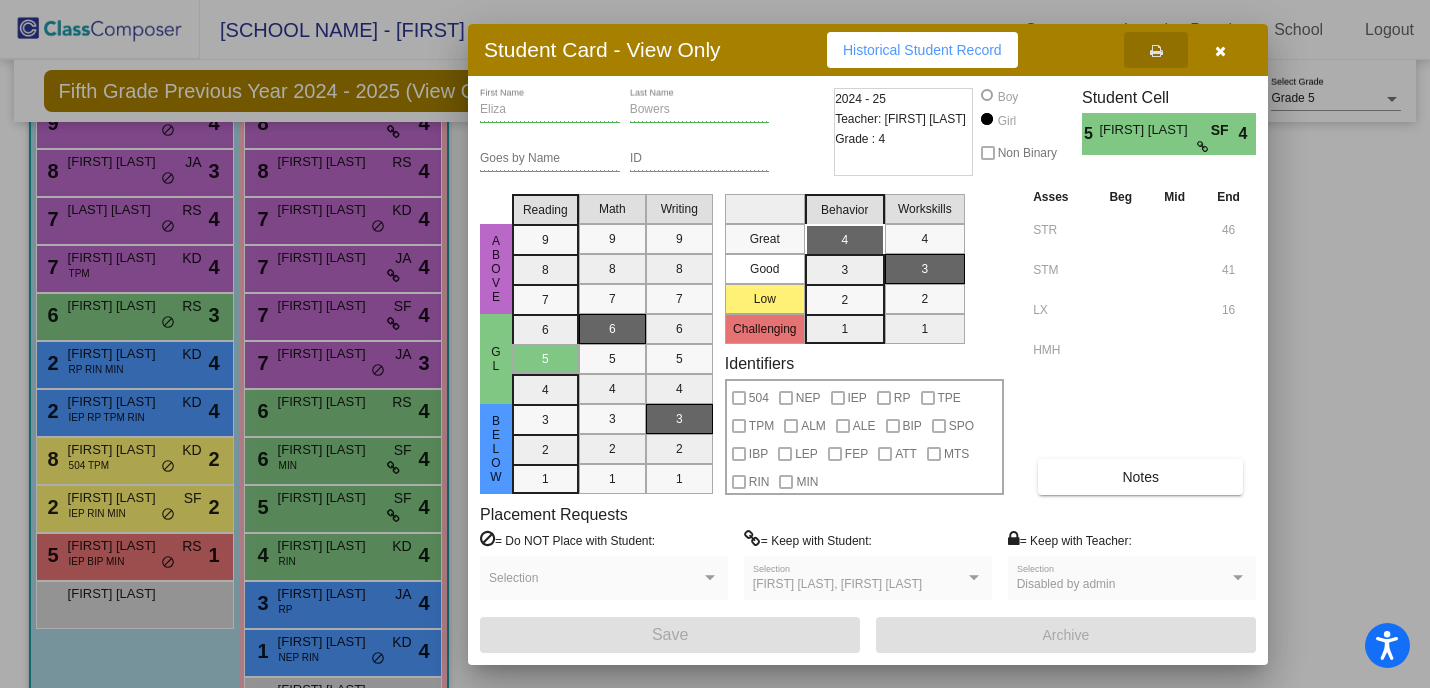 click at bounding box center (1220, 50) 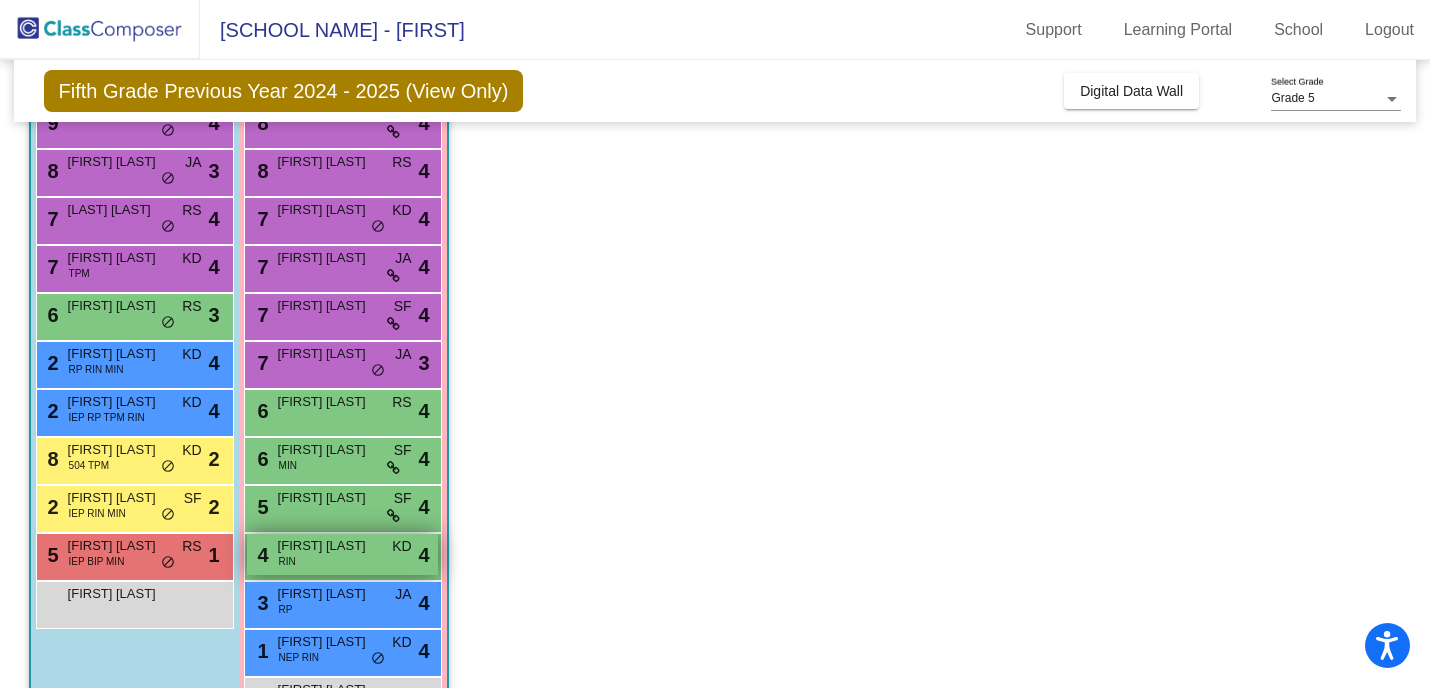 click on "[FIRST] [LAST]" at bounding box center (328, 546) 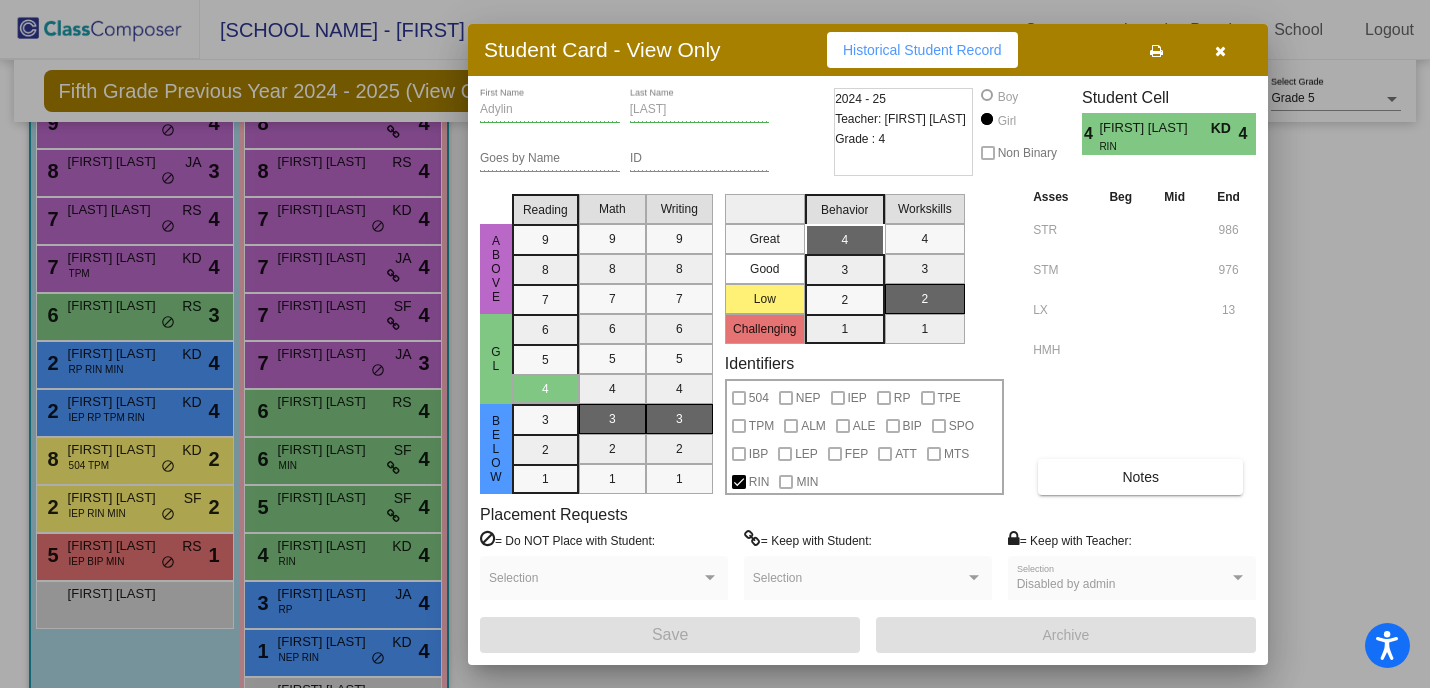 click at bounding box center (1156, 51) 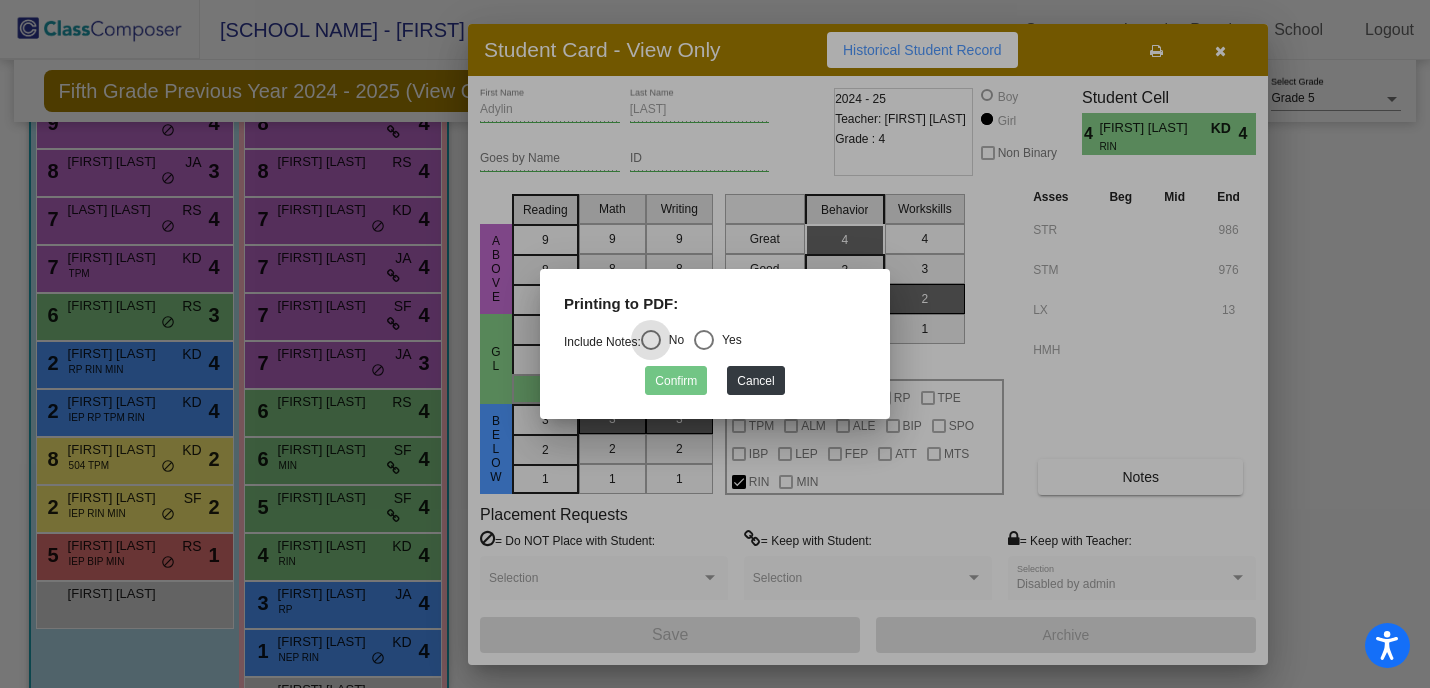 click at bounding box center [704, 340] 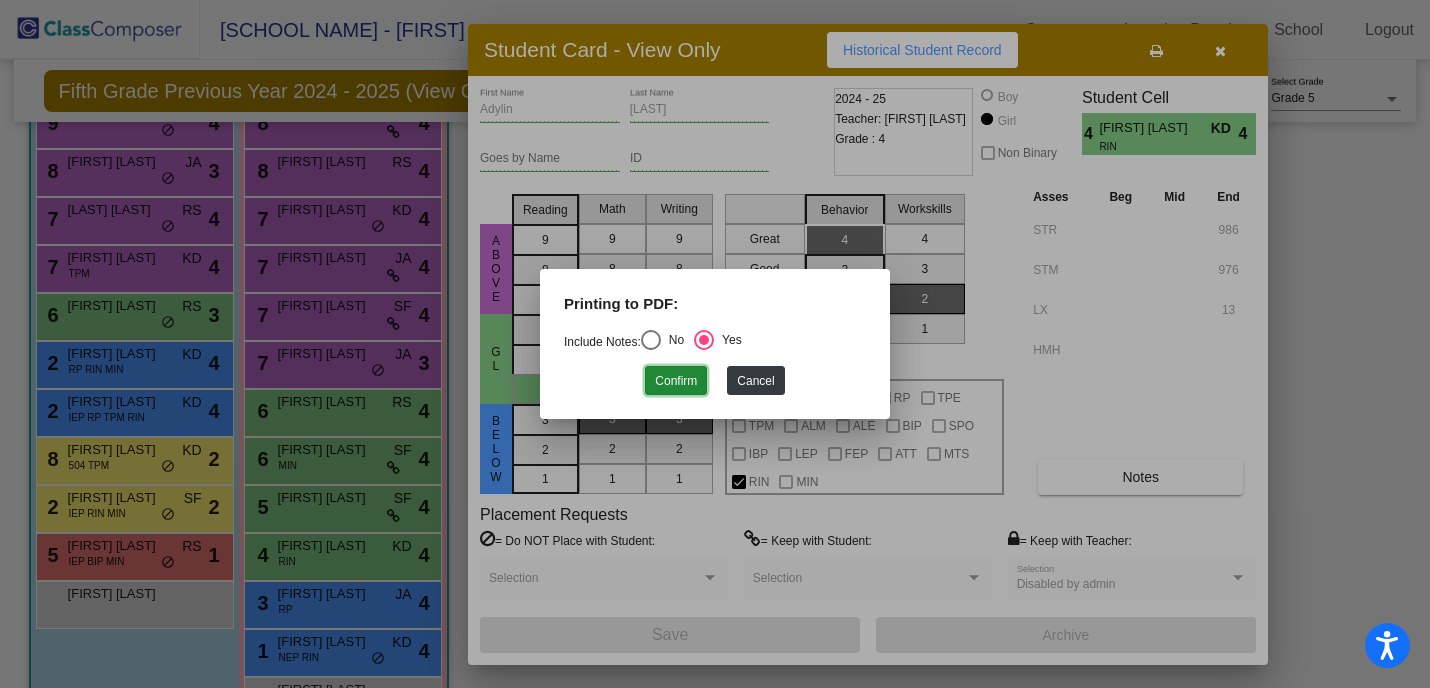 click on "Confirm" at bounding box center [676, 380] 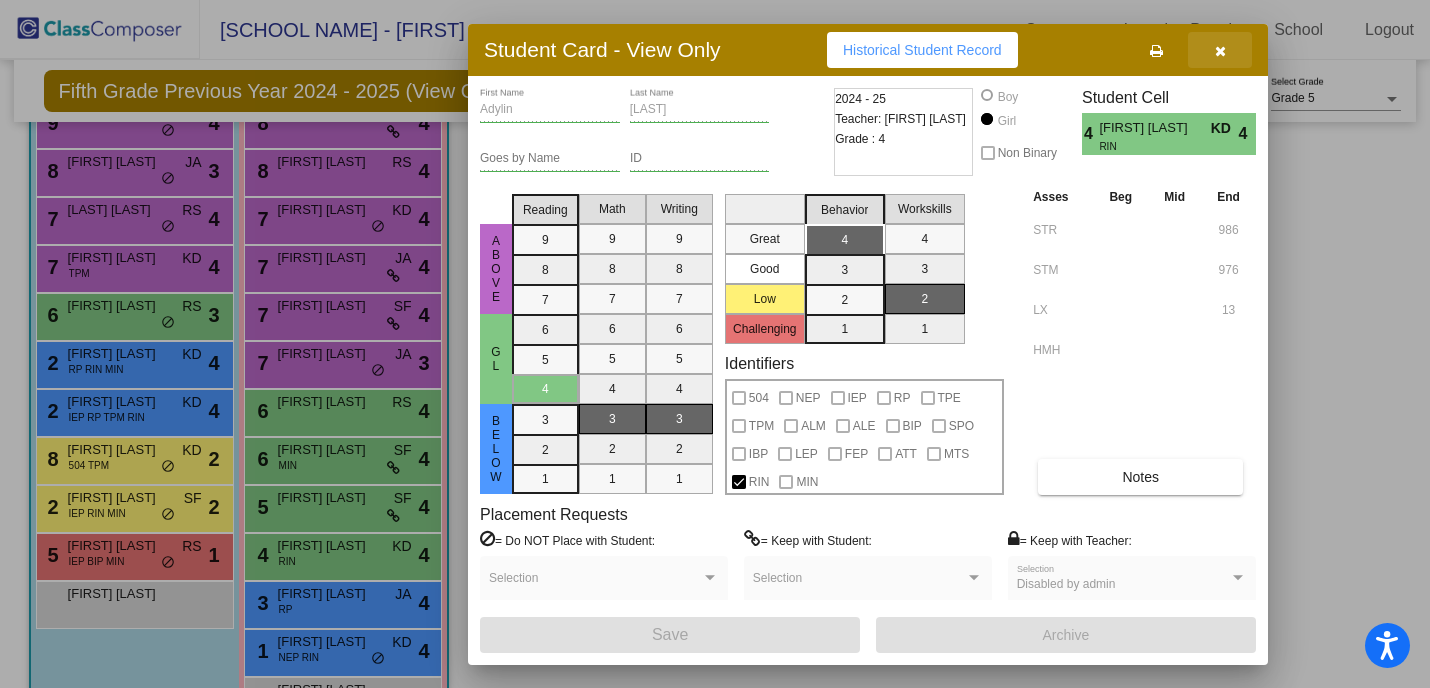 click at bounding box center (1220, 50) 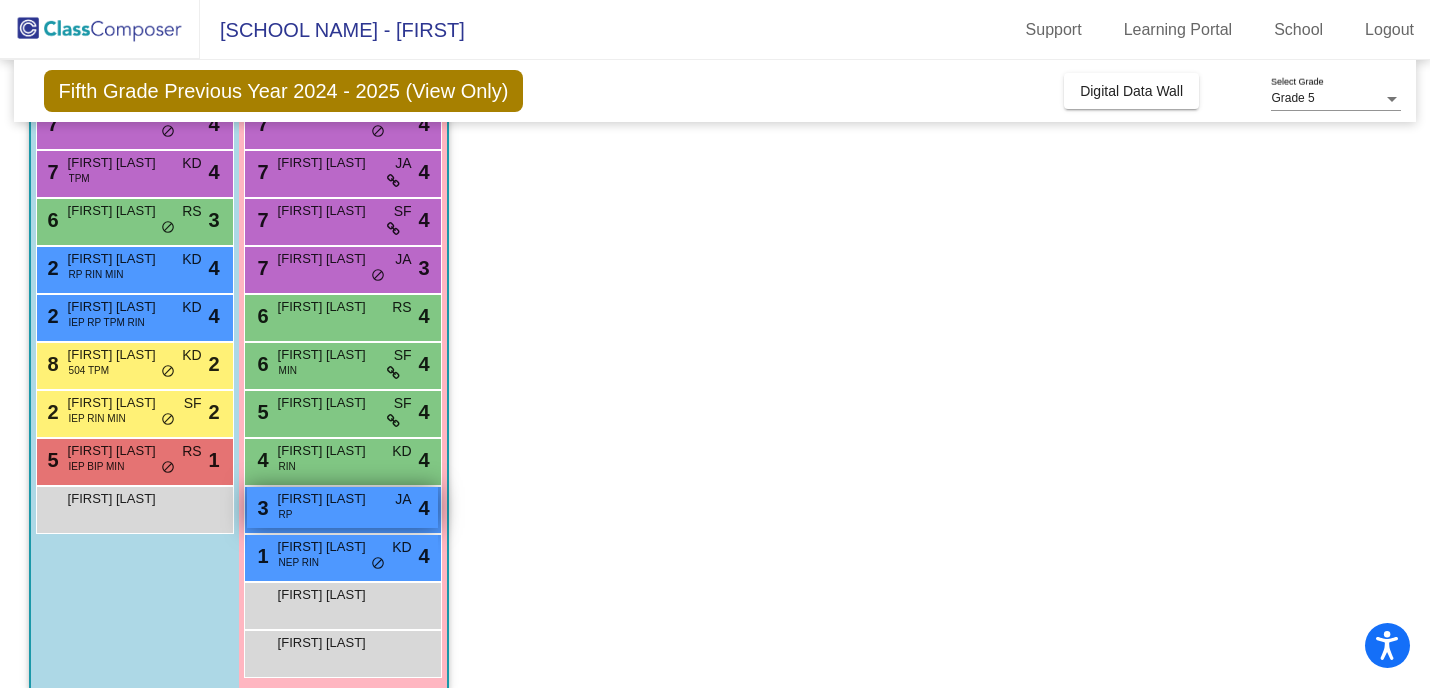 scroll, scrollTop: 318, scrollLeft: 0, axis: vertical 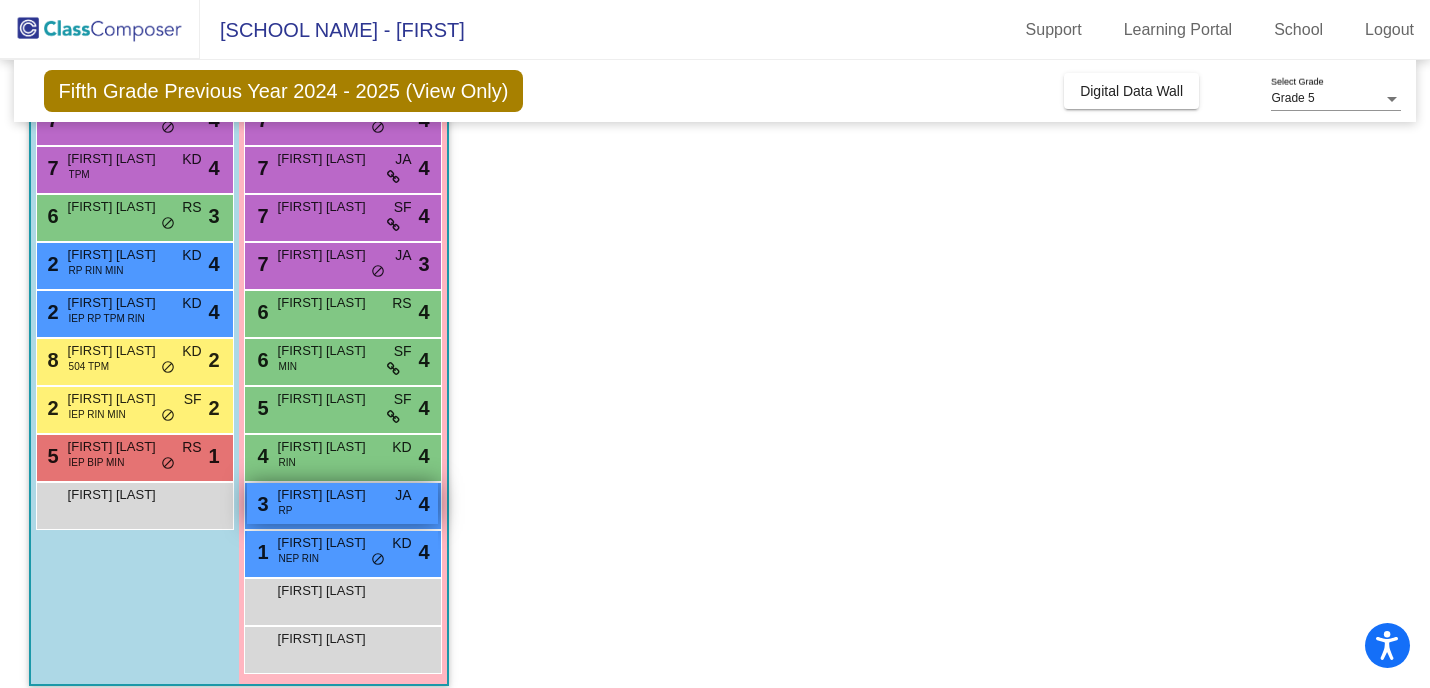 click on "[NUMBER] [FIRST] [LAST] [LAST] [LAST] [LAST]" at bounding box center [342, 503] 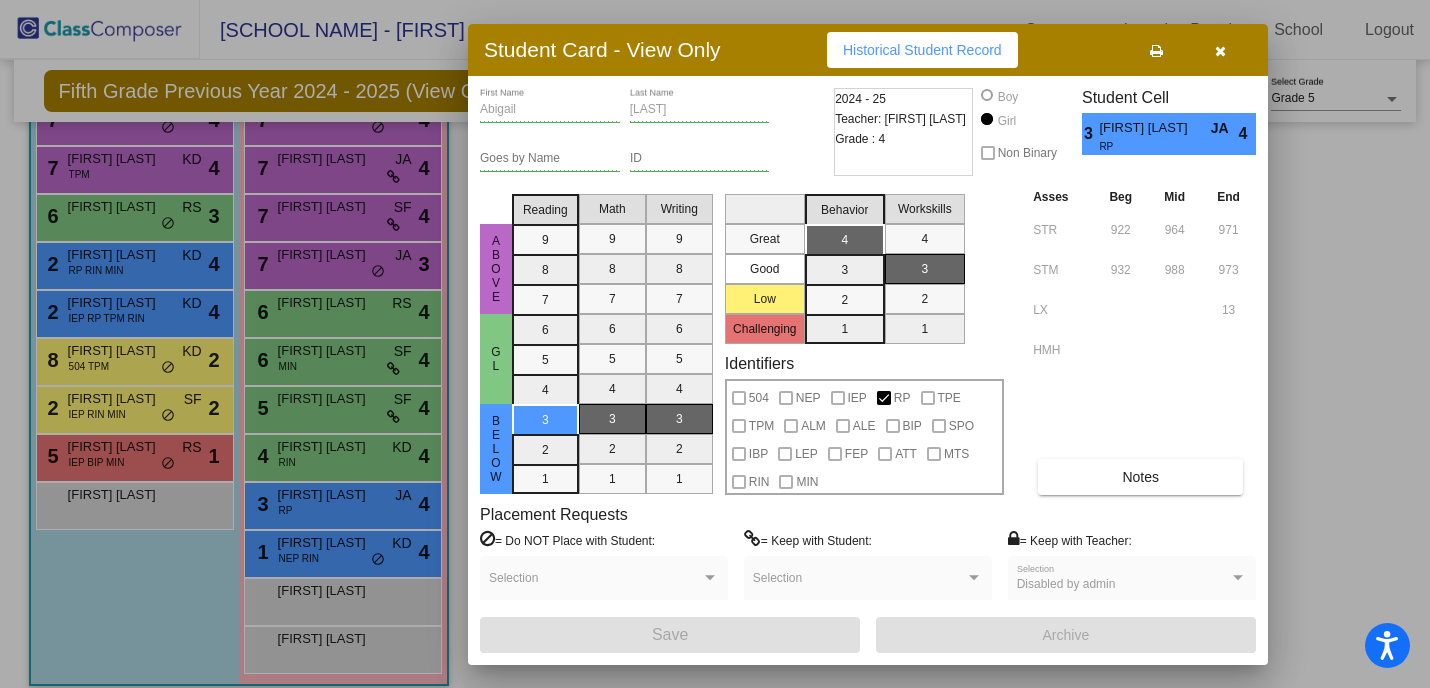click at bounding box center [1156, 50] 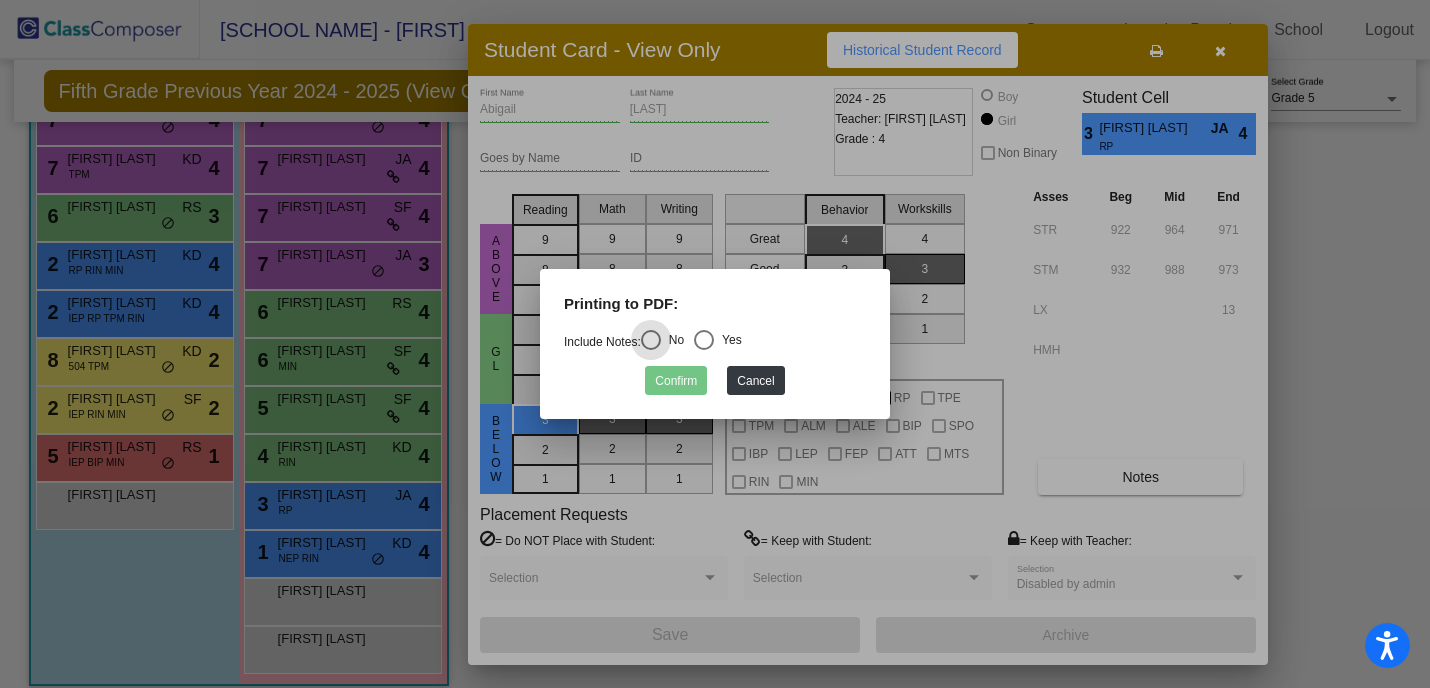 click at bounding box center (704, 340) 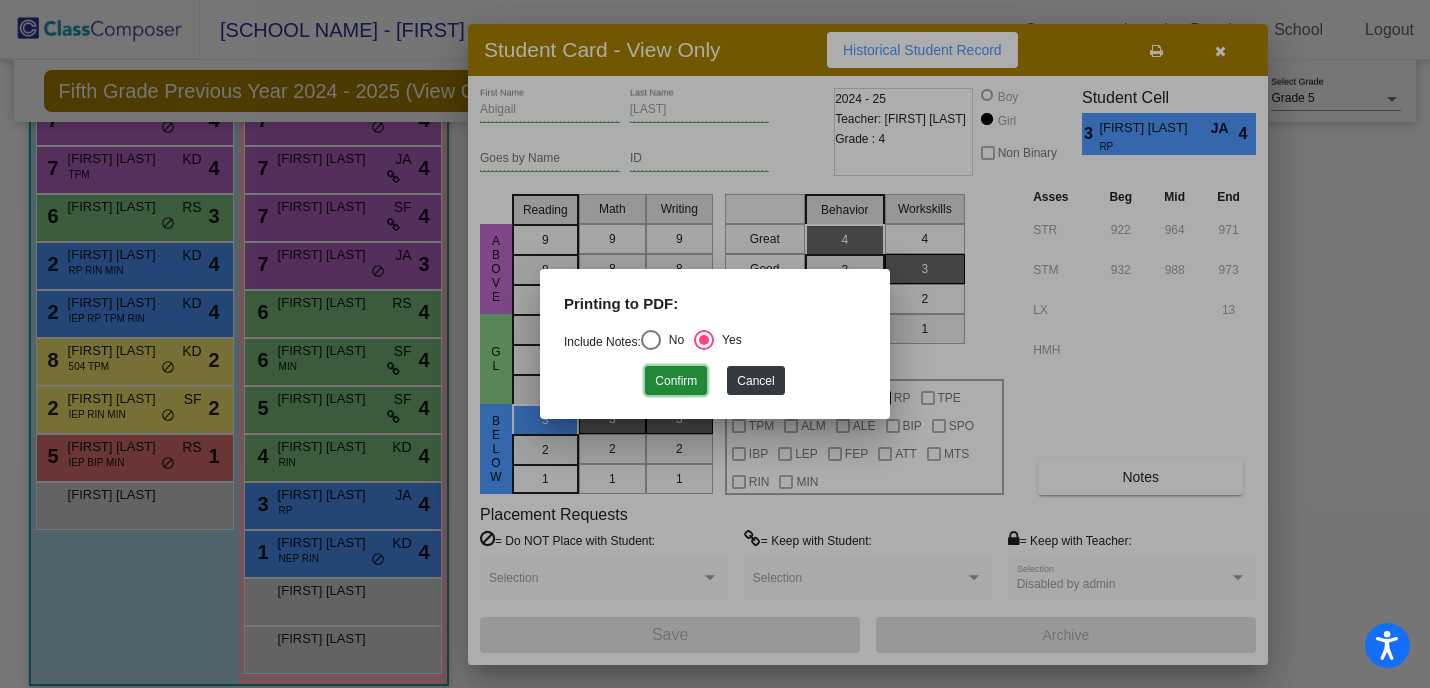 click on "Confirm" at bounding box center [676, 380] 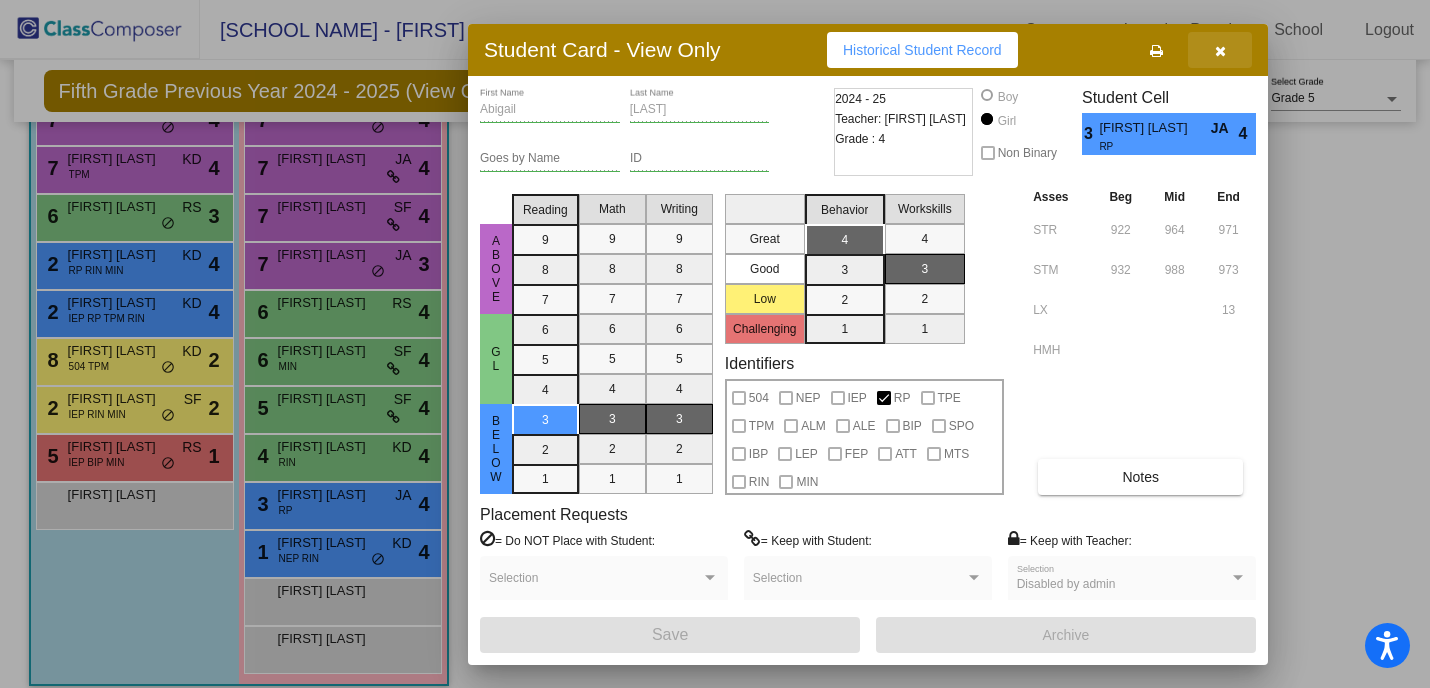 click at bounding box center (1220, 51) 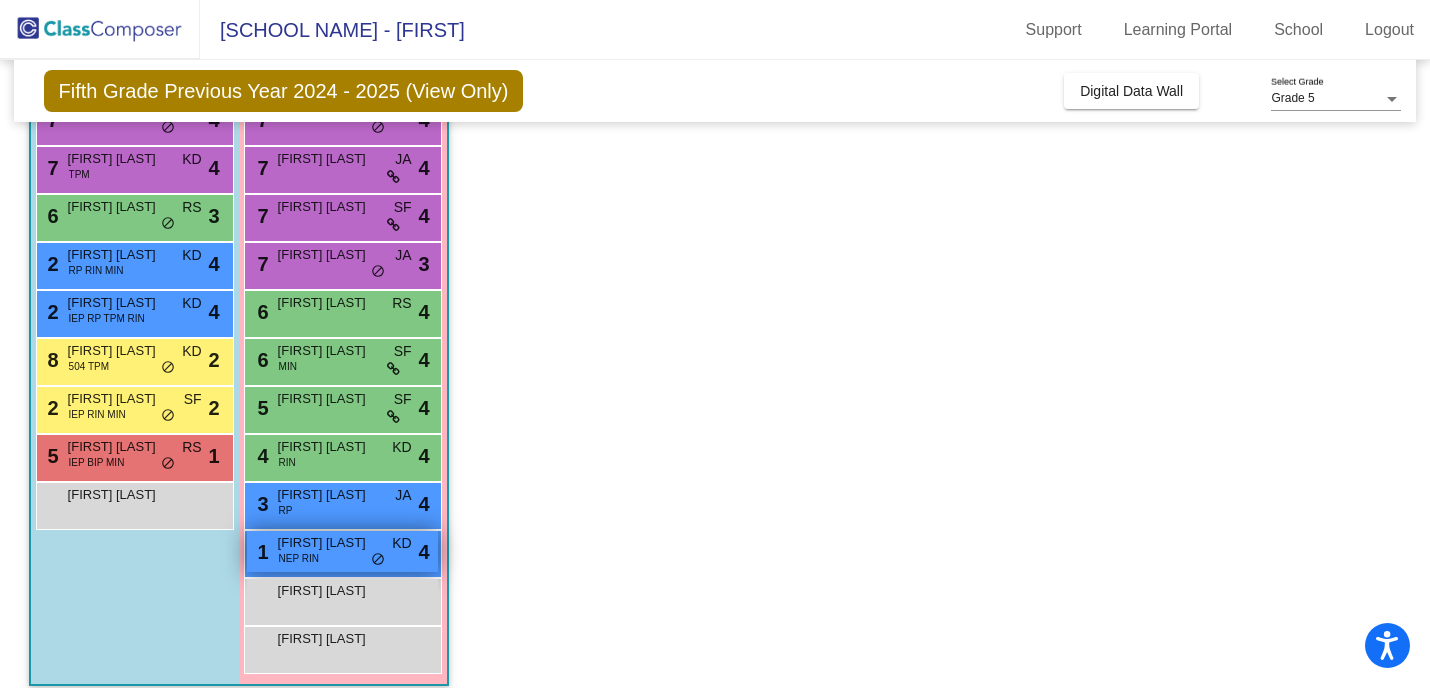 click on "NEP RIN" at bounding box center [299, 558] 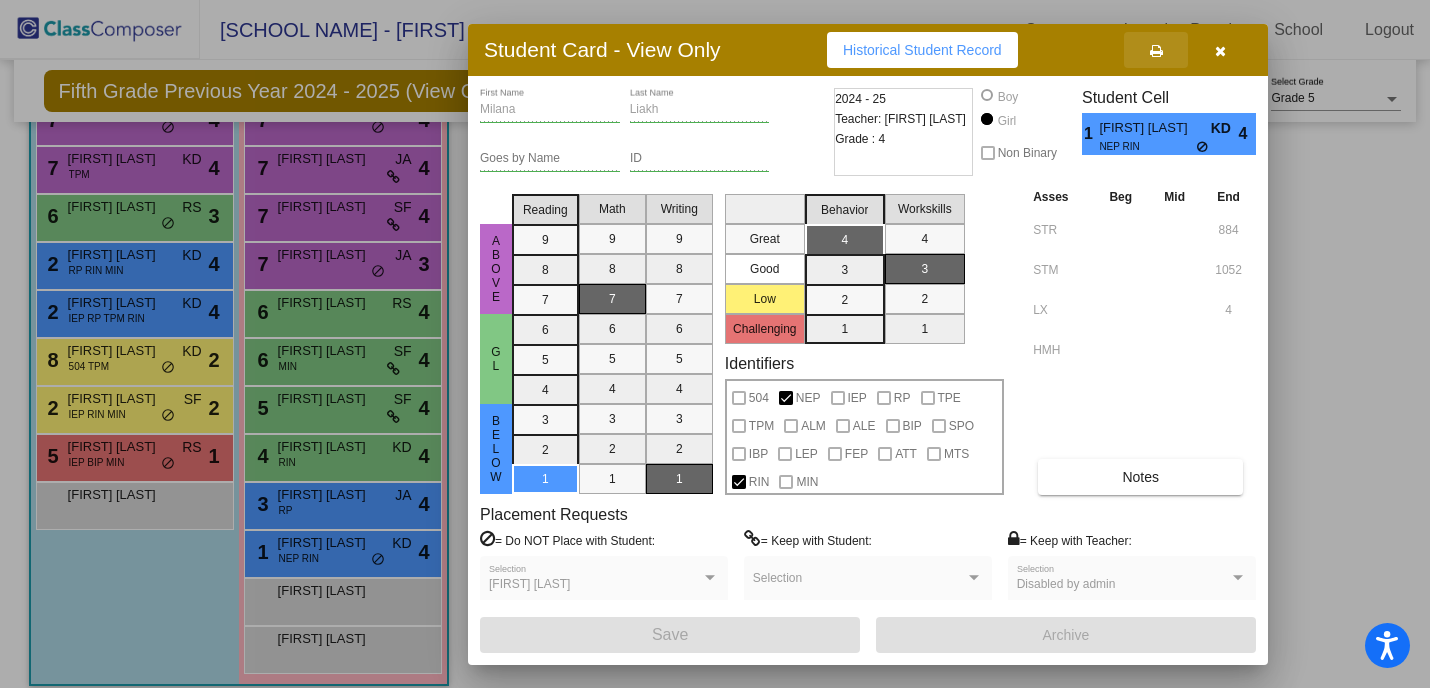 click at bounding box center [1156, 51] 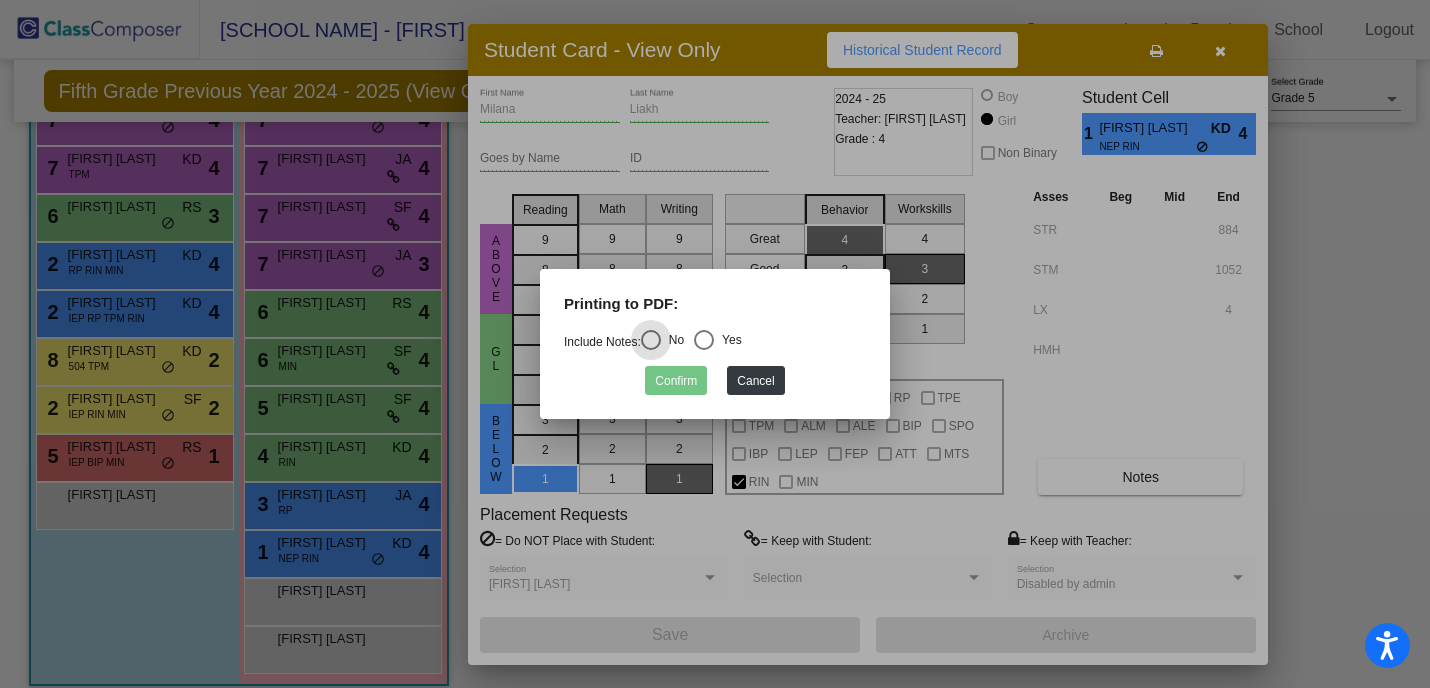 click at bounding box center (704, 340) 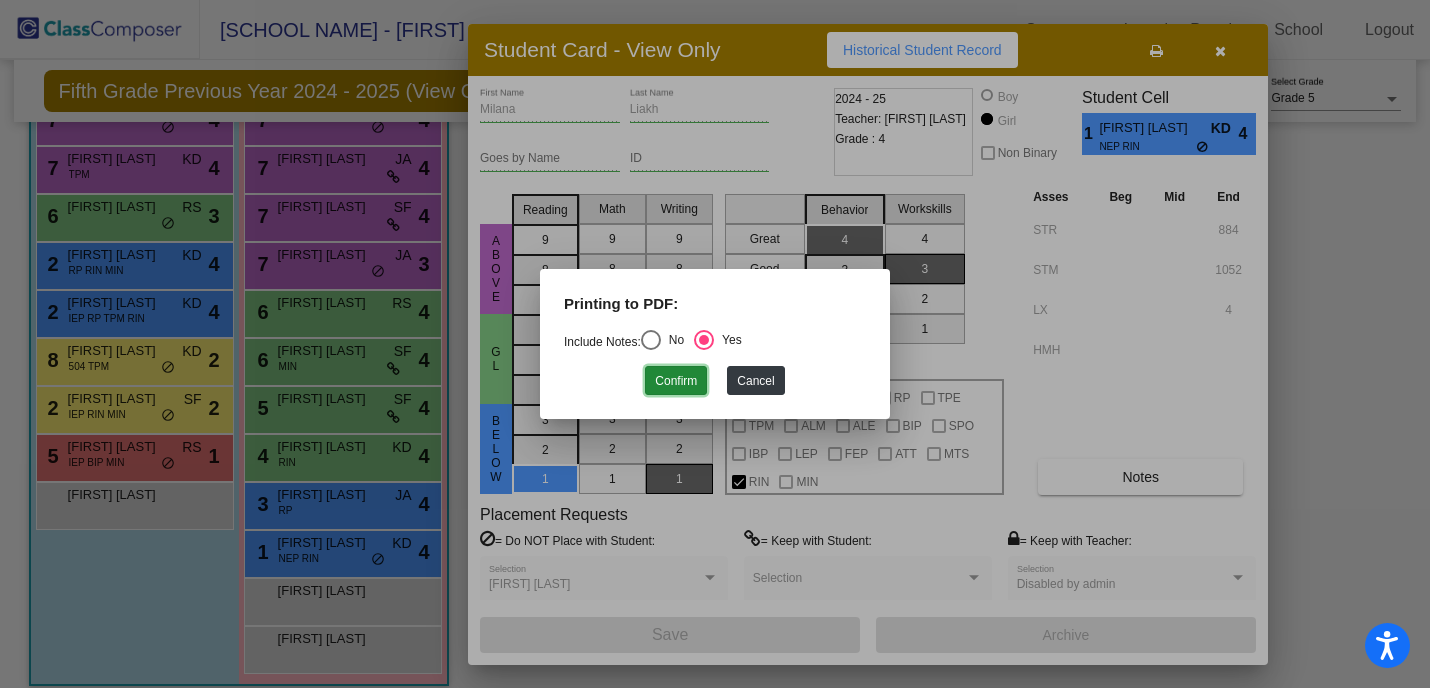 click on "Confirm" at bounding box center [676, 380] 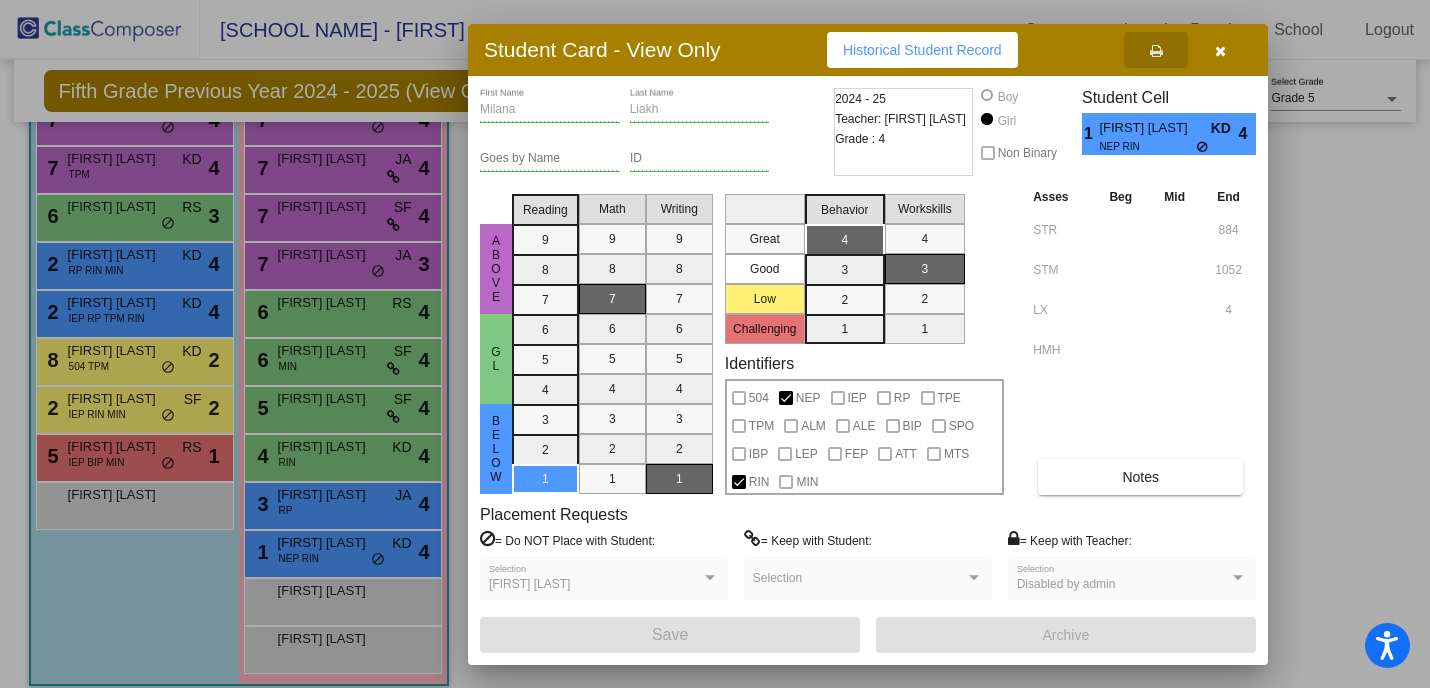click at bounding box center (1220, 50) 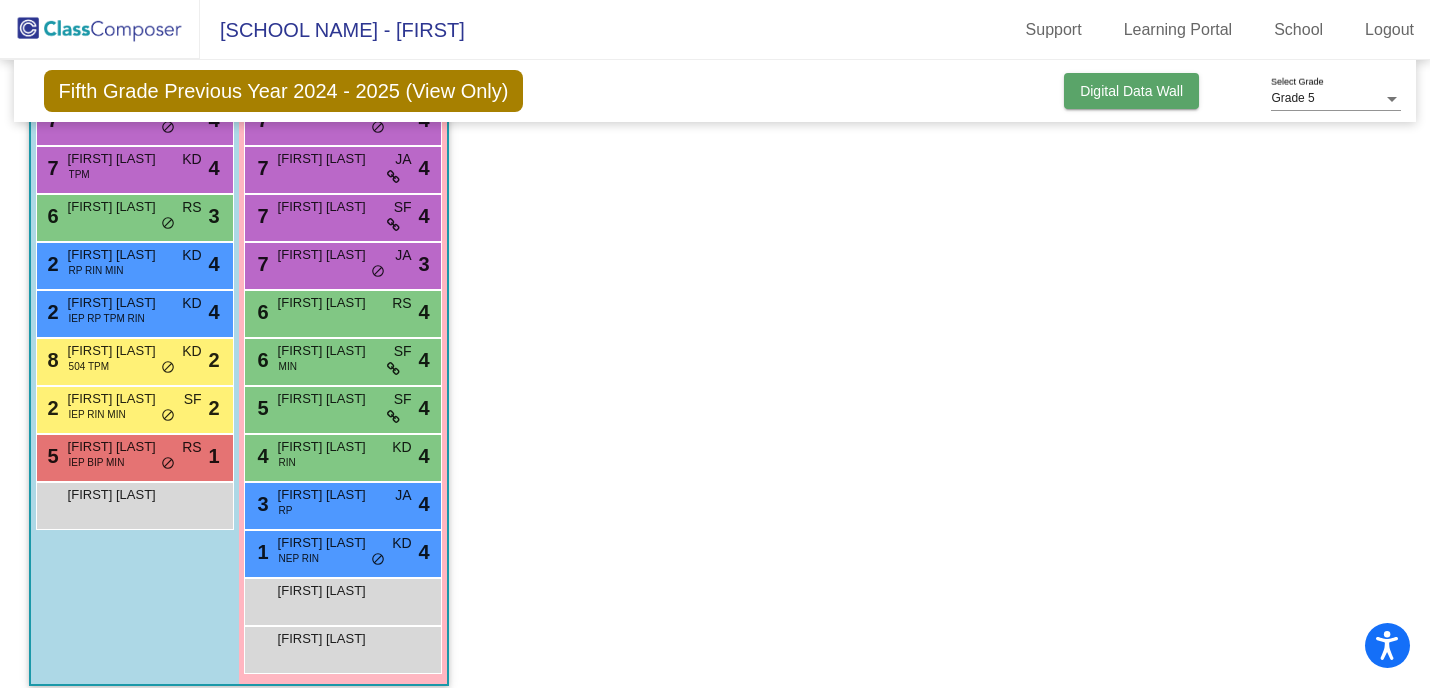 click on "Digital Data Wall" 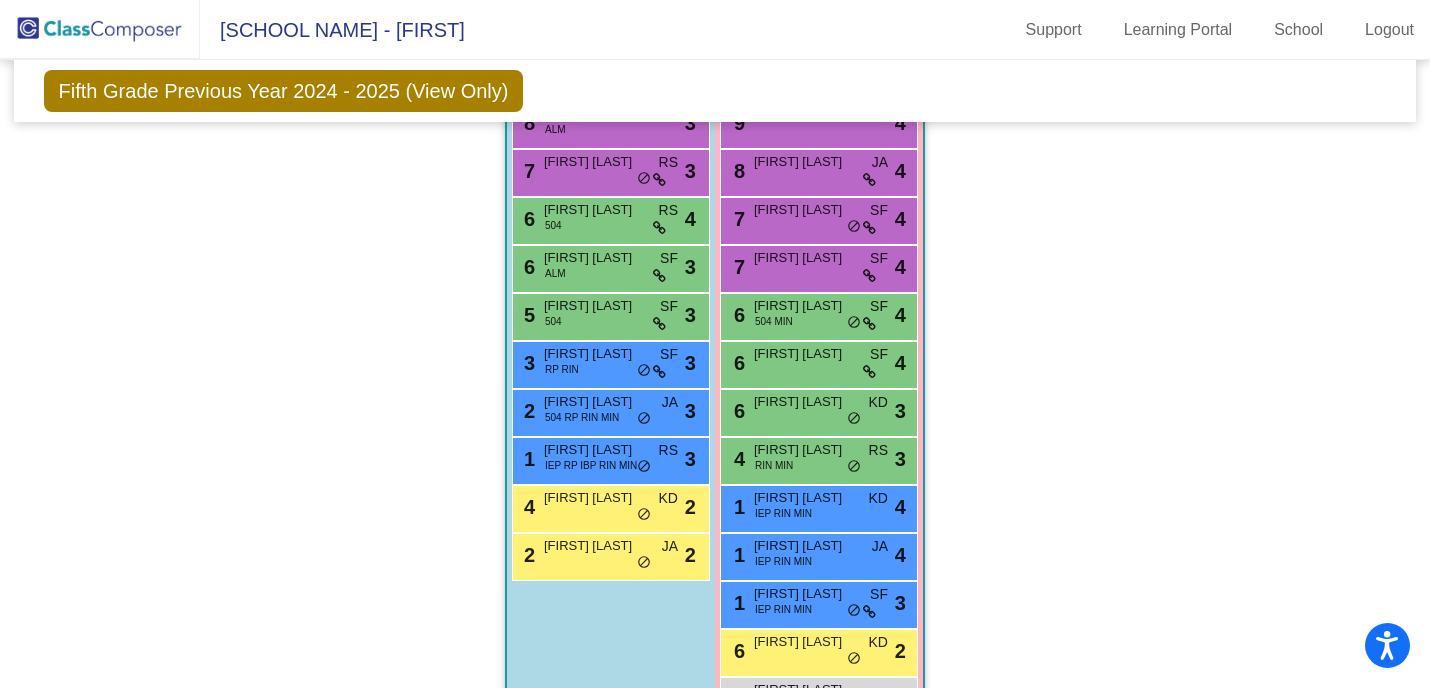 scroll, scrollTop: 1337, scrollLeft: 0, axis: vertical 